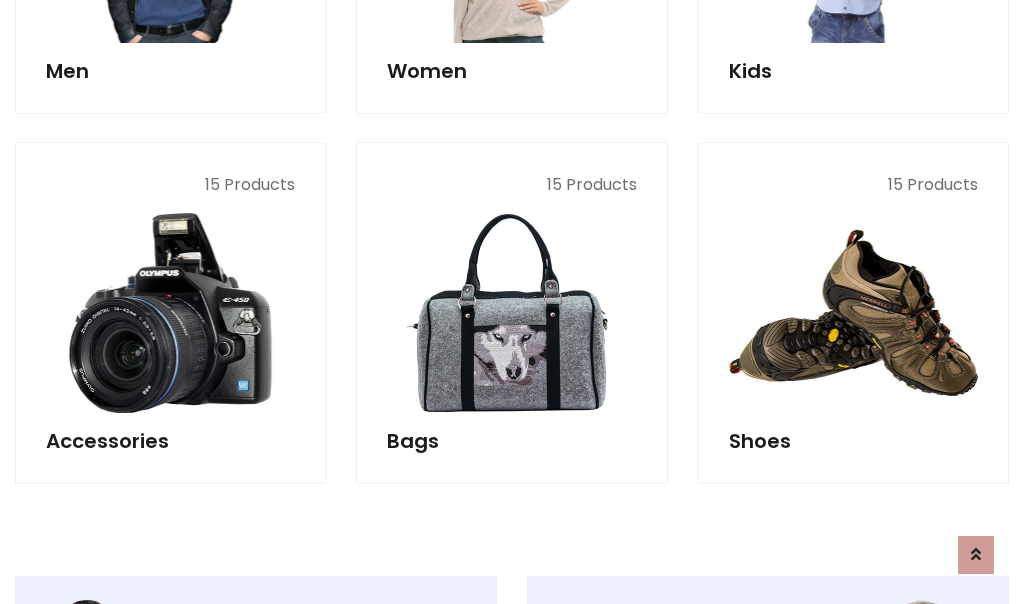 scroll, scrollTop: 853, scrollLeft: 0, axis: vertical 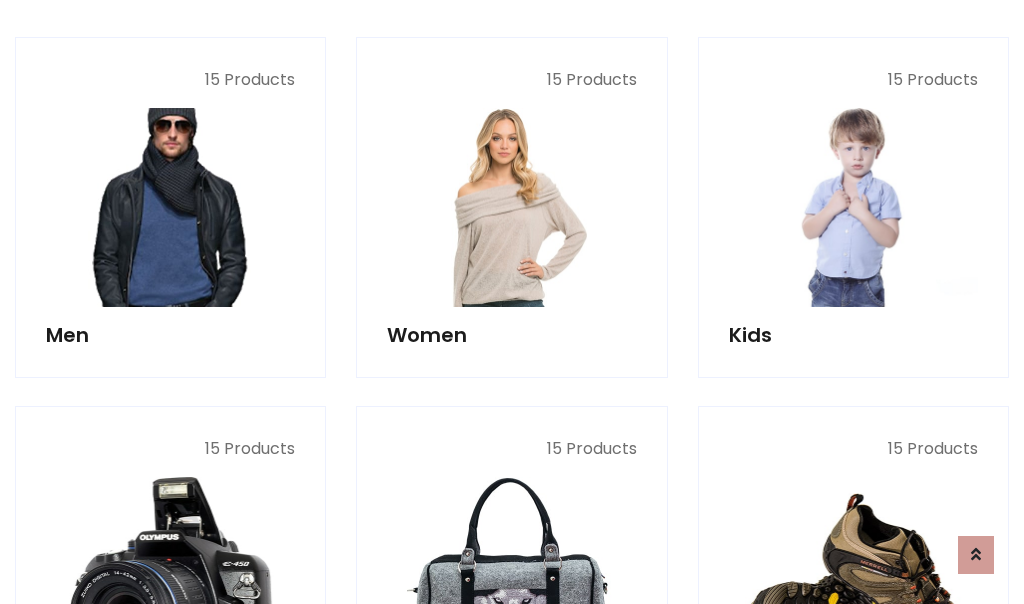 click at bounding box center (170, 207) 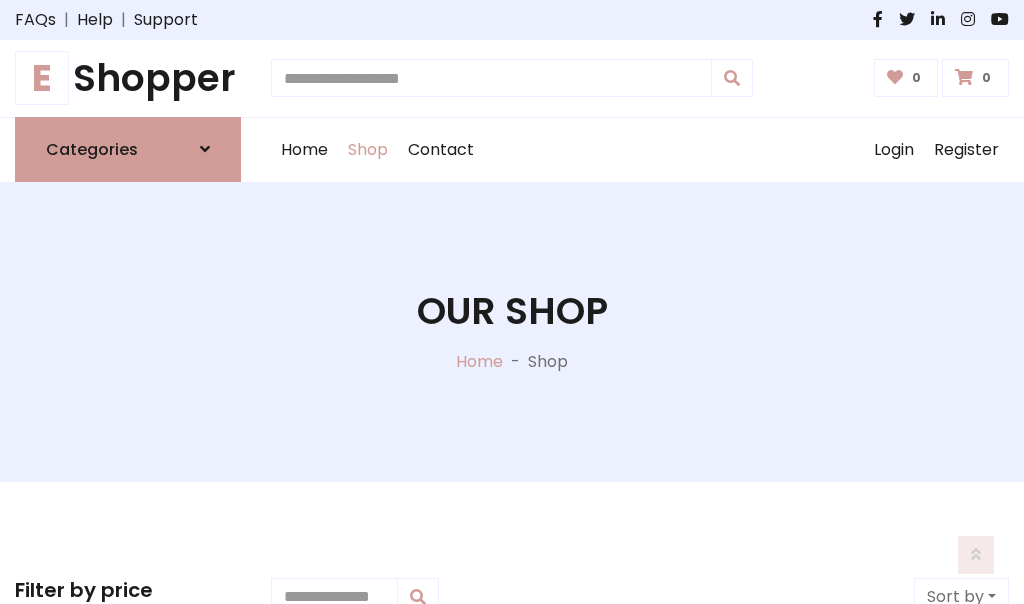scroll, scrollTop: 807, scrollLeft: 0, axis: vertical 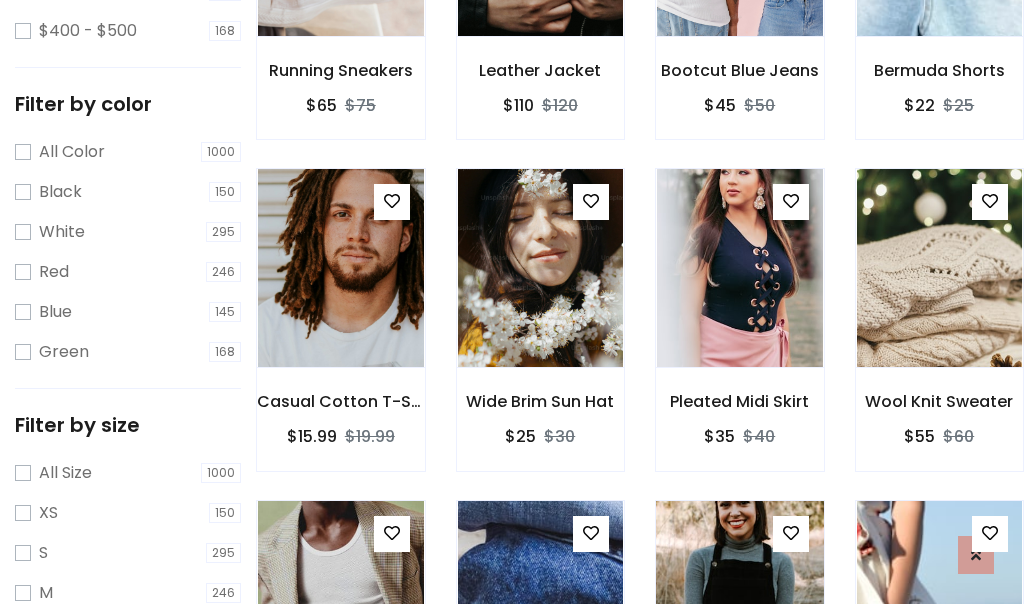 click at bounding box center (739, 600) 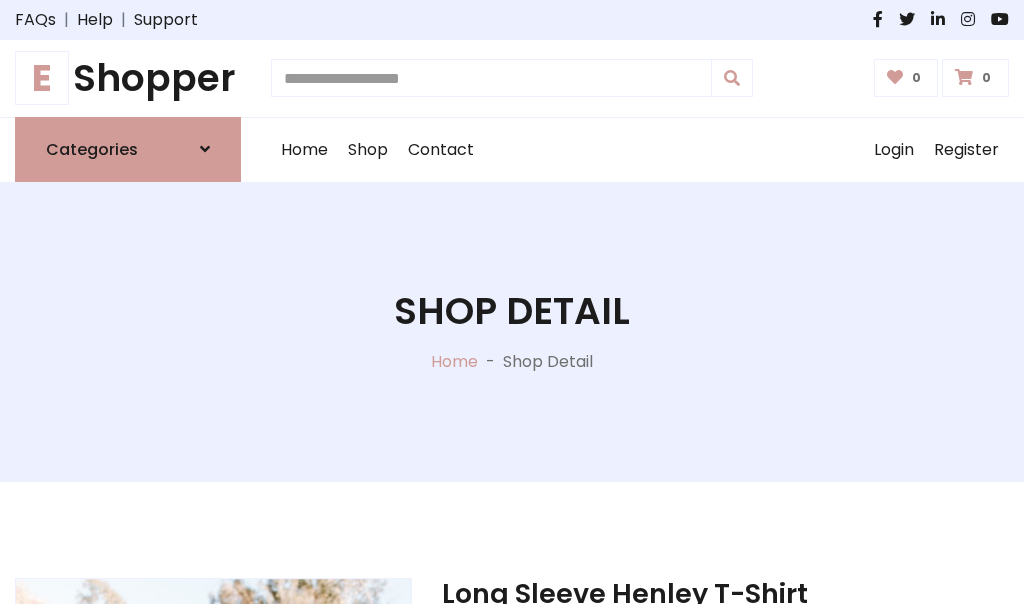 scroll, scrollTop: 0, scrollLeft: 0, axis: both 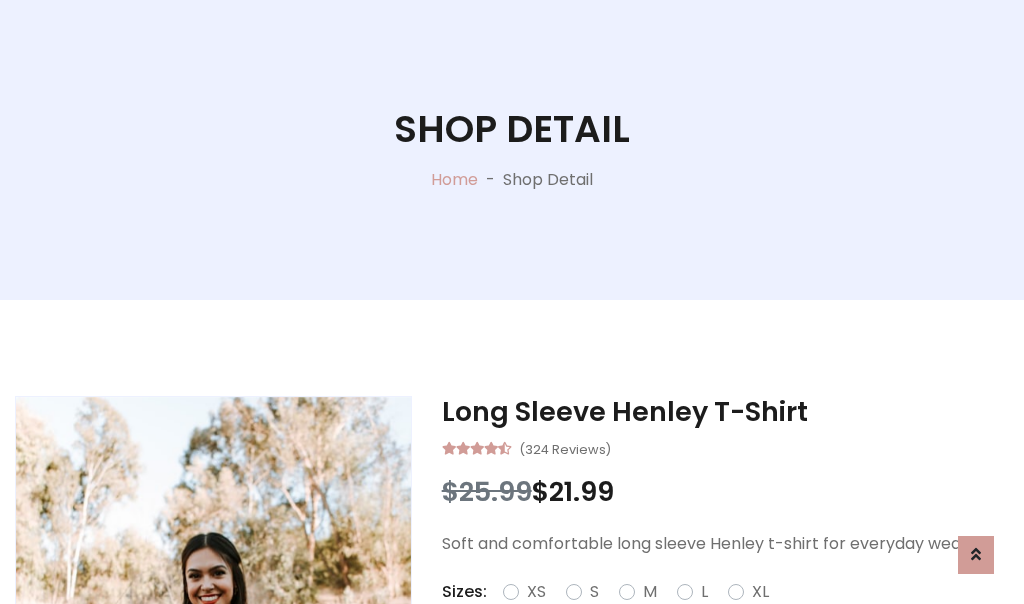 click on "Red" at bounding box center [732, 616] 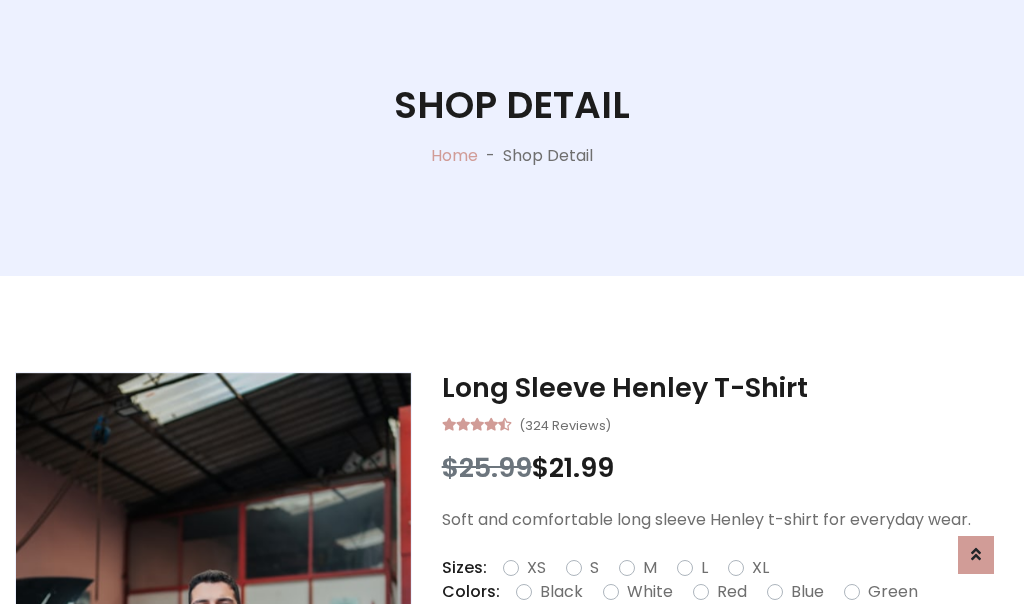 click on "Add To Cart" at bounding box center (663, 655) 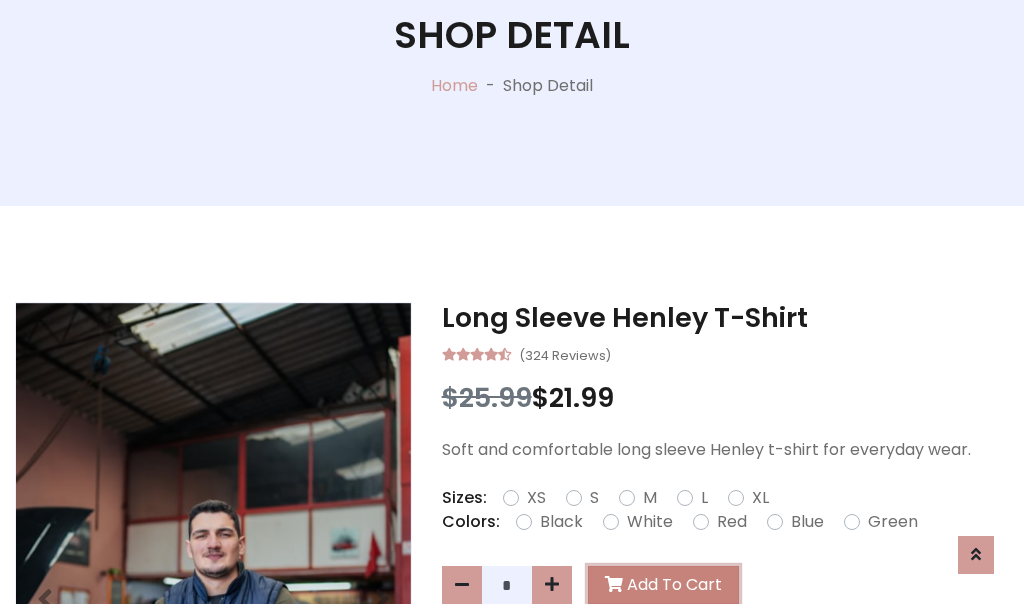 scroll, scrollTop: 0, scrollLeft: 0, axis: both 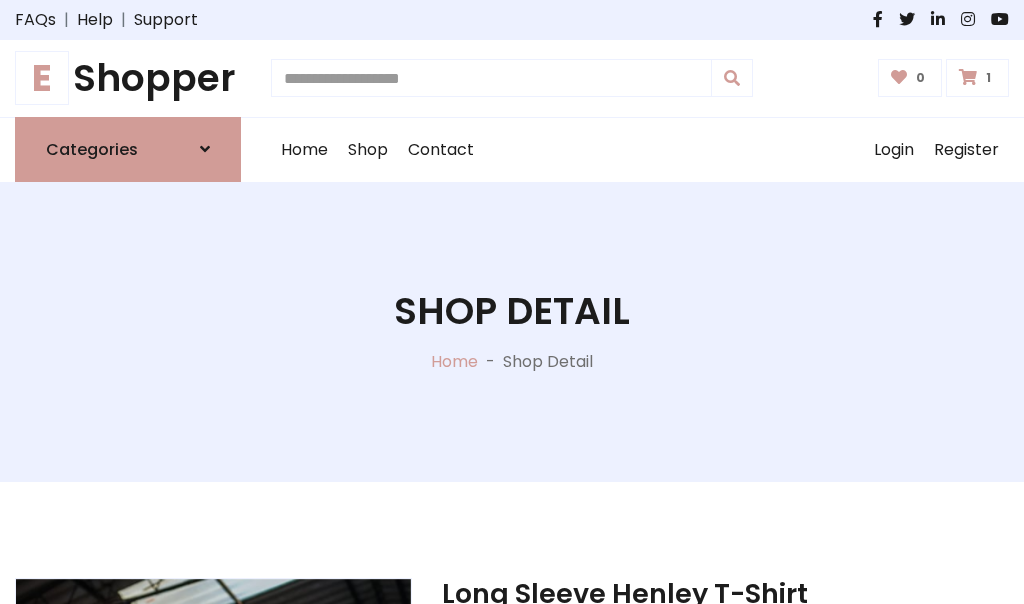 click at bounding box center [968, 77] 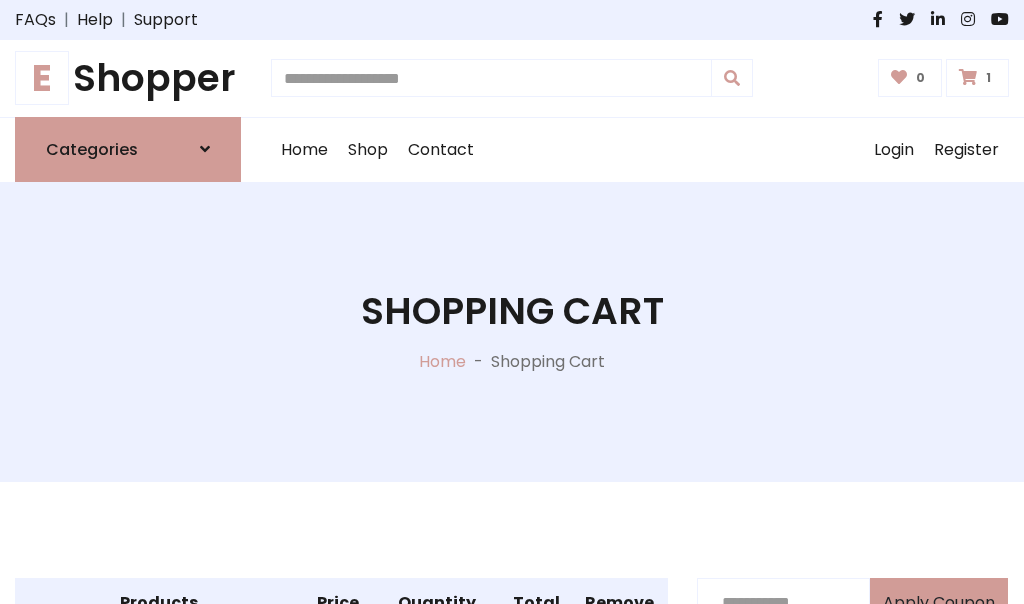 scroll, scrollTop: 474, scrollLeft: 0, axis: vertical 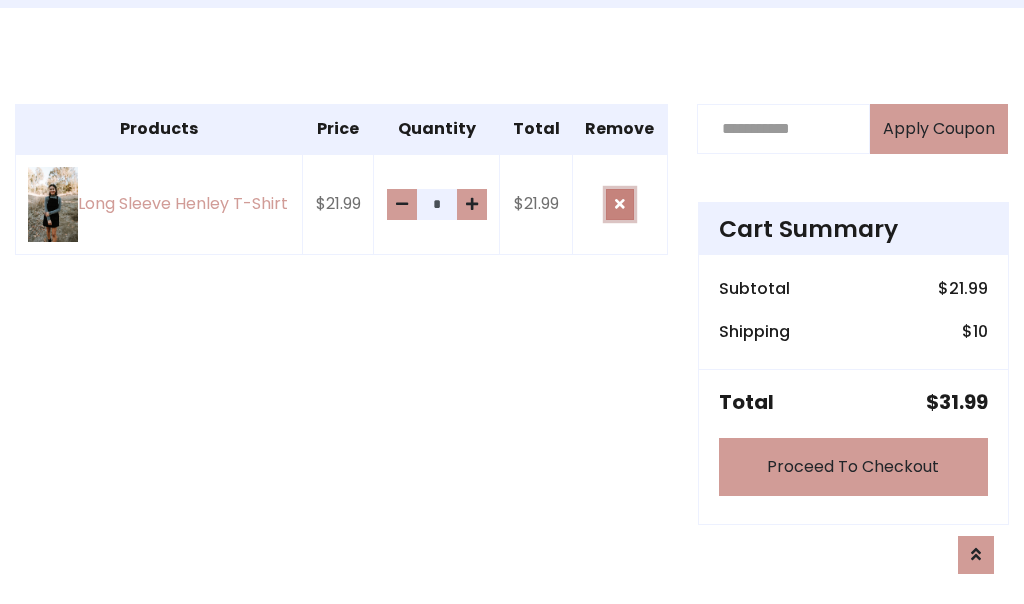 click at bounding box center (620, 204) 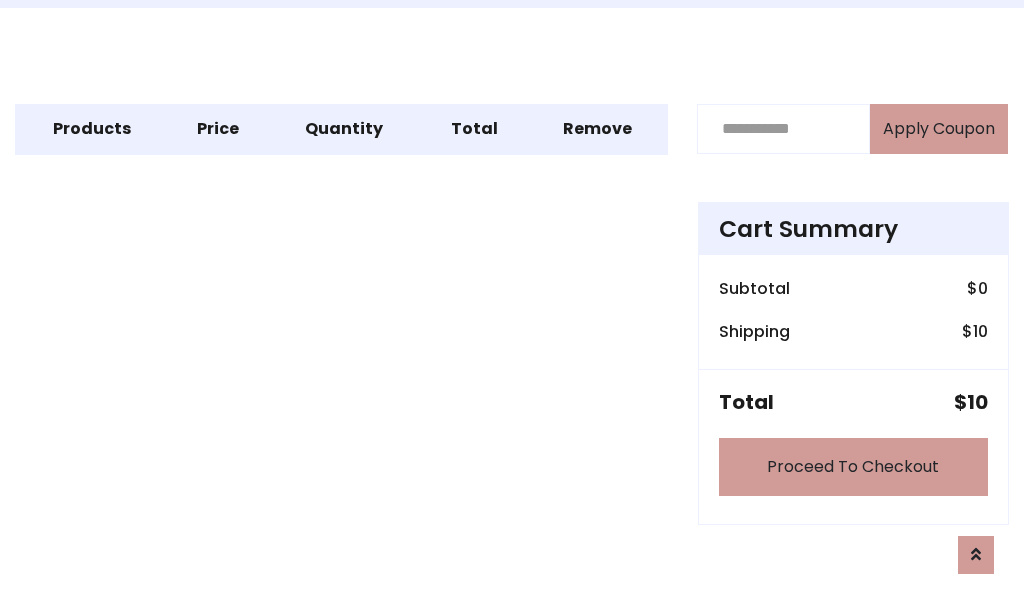 scroll, scrollTop: 247, scrollLeft: 0, axis: vertical 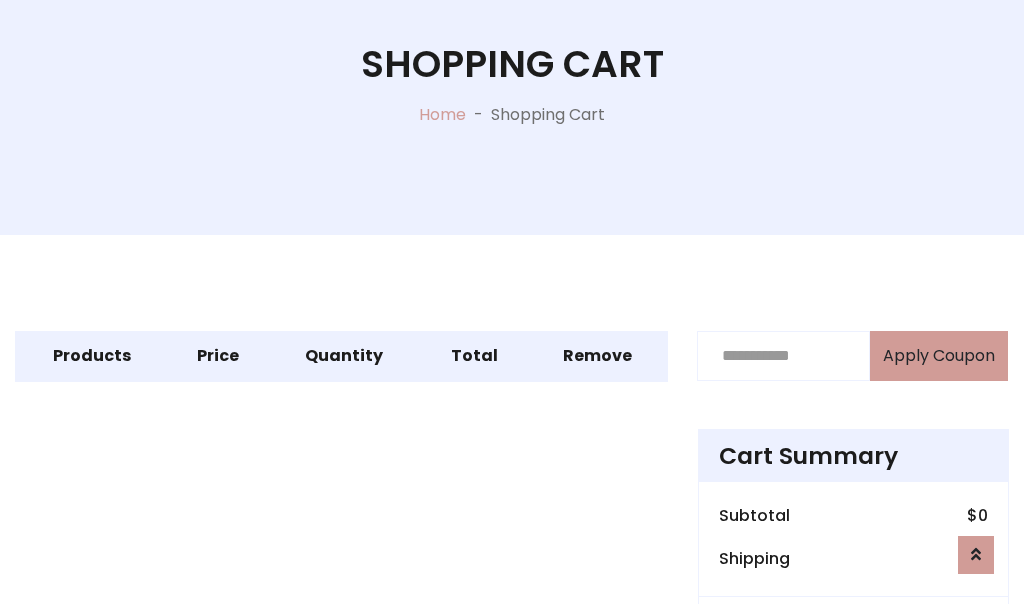 click on "Proceed To Checkout" at bounding box center (853, 694) 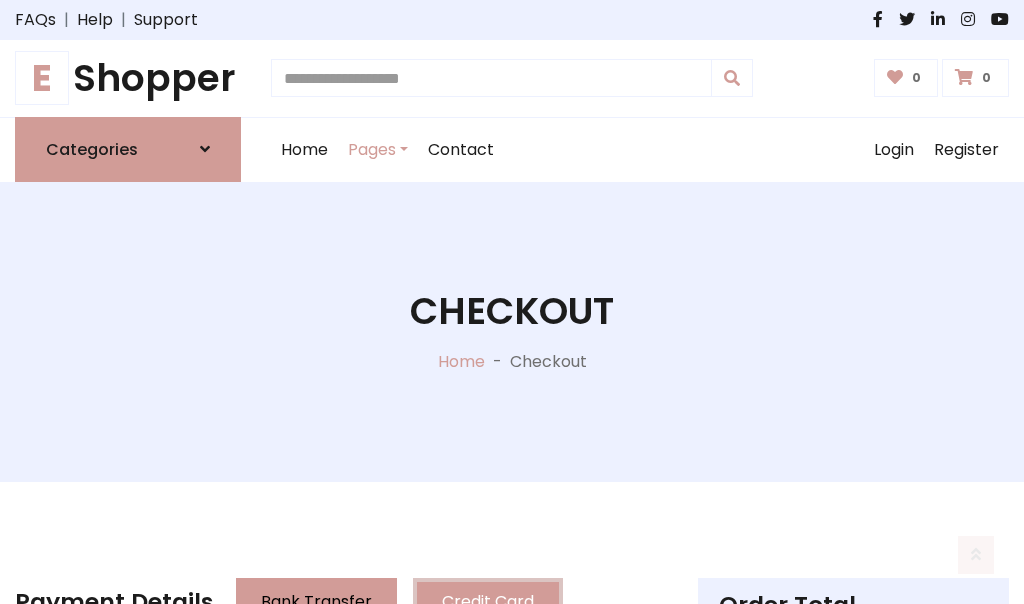 scroll, scrollTop: 137, scrollLeft: 0, axis: vertical 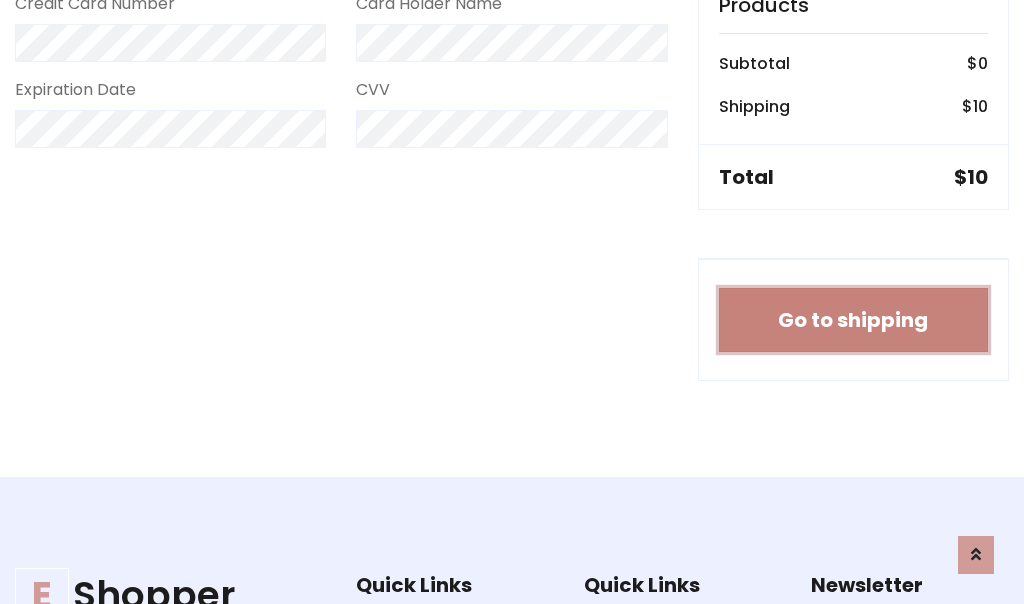 click on "Go to shipping" at bounding box center (853, 320) 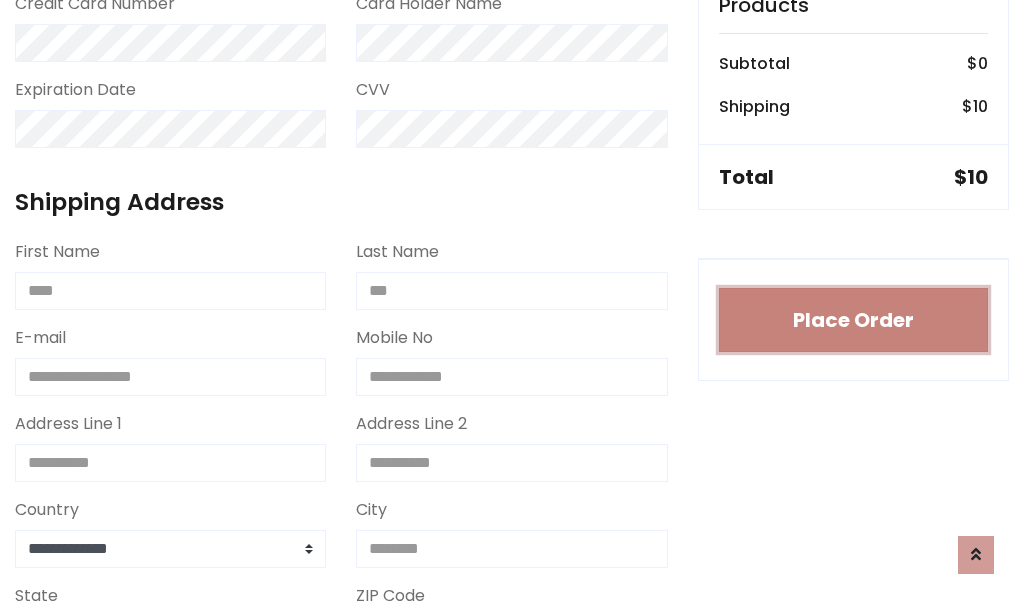 type 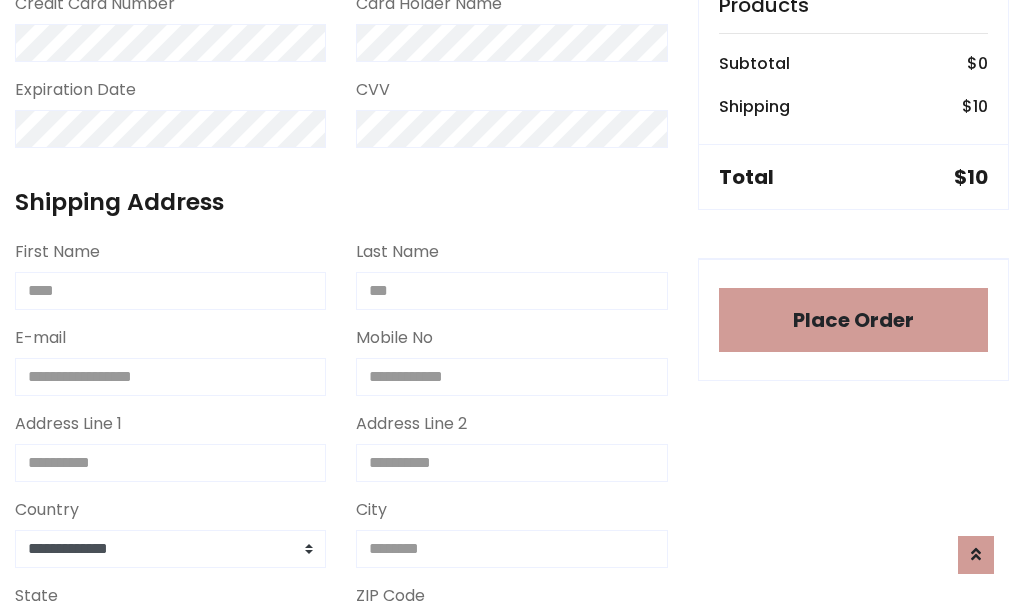 scroll, scrollTop: 1216, scrollLeft: 0, axis: vertical 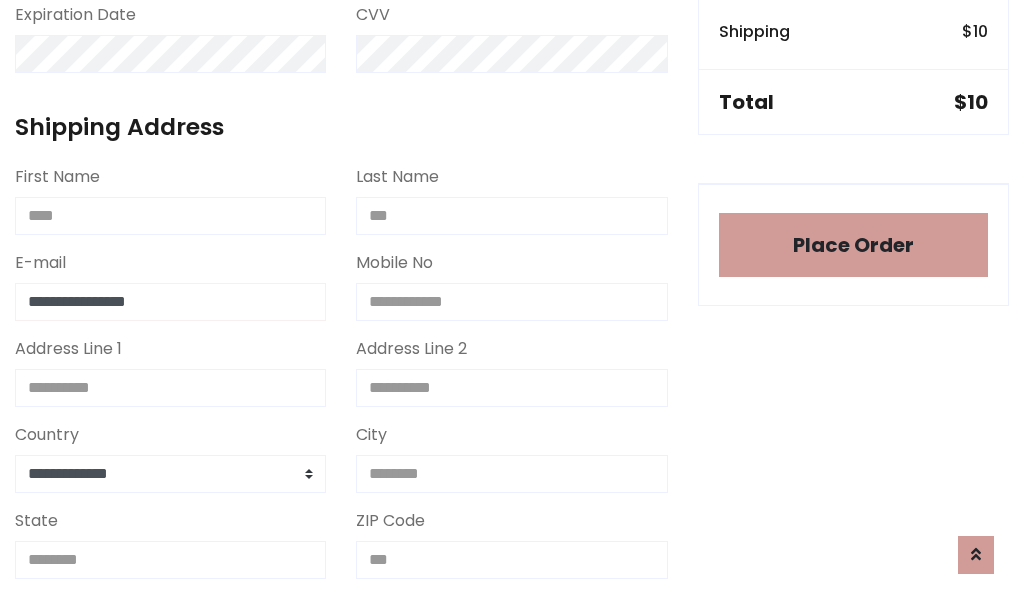 type on "**********" 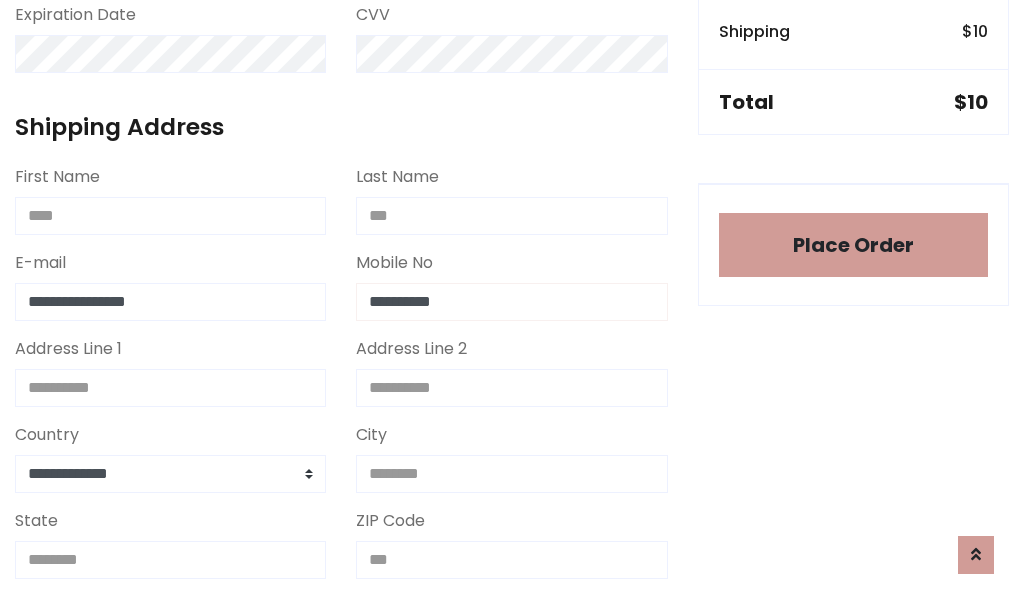 type on "**********" 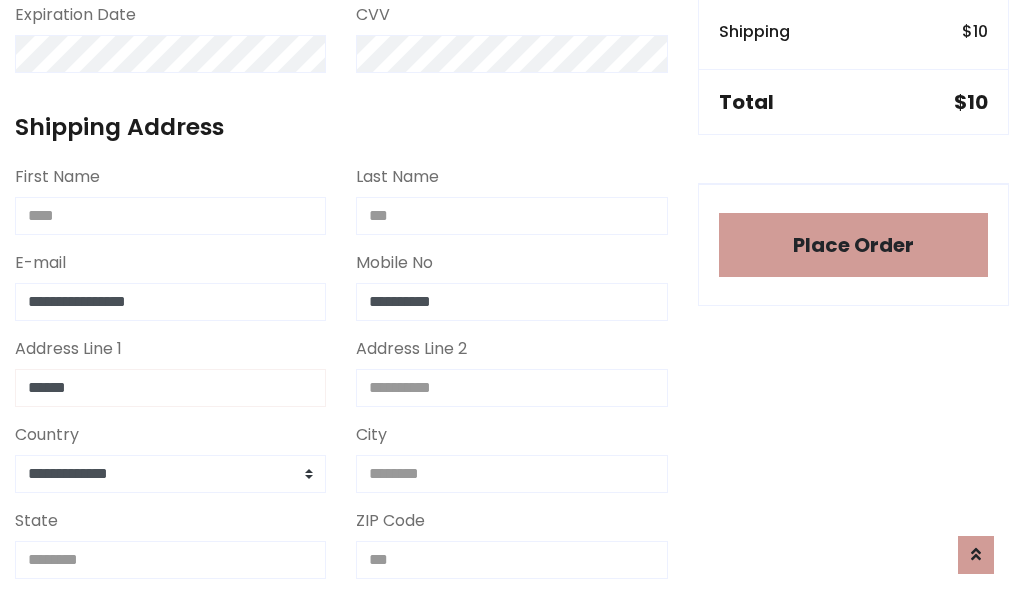 type on "******" 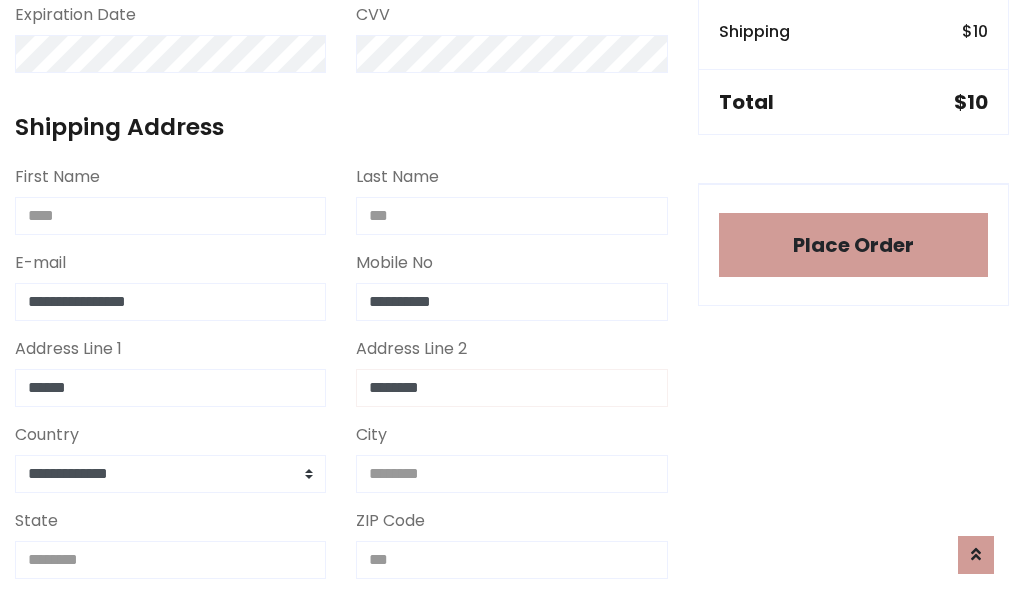 type on "********" 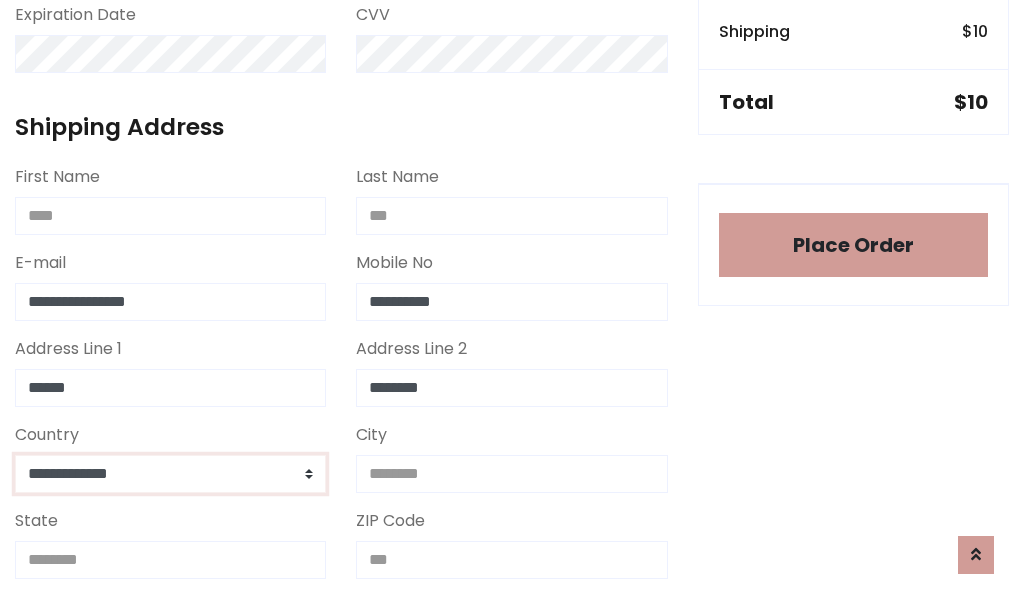 select on "*******" 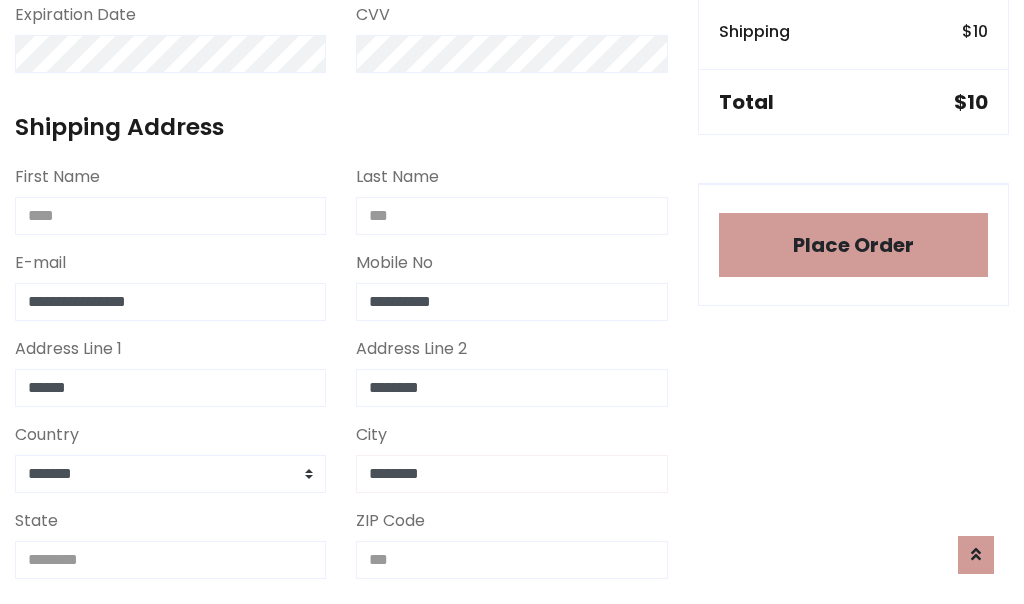type on "********" 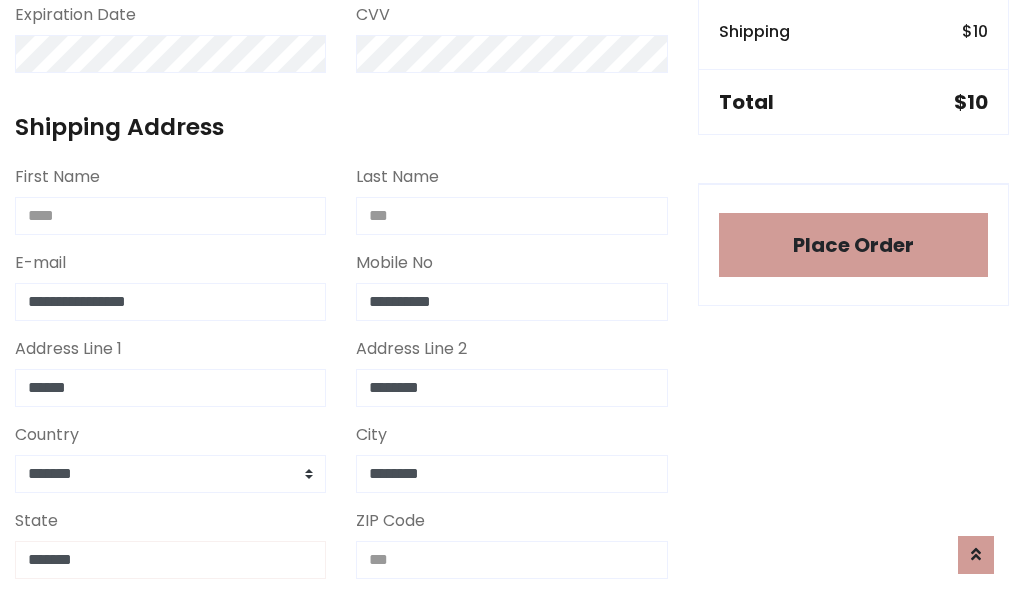 type on "*******" 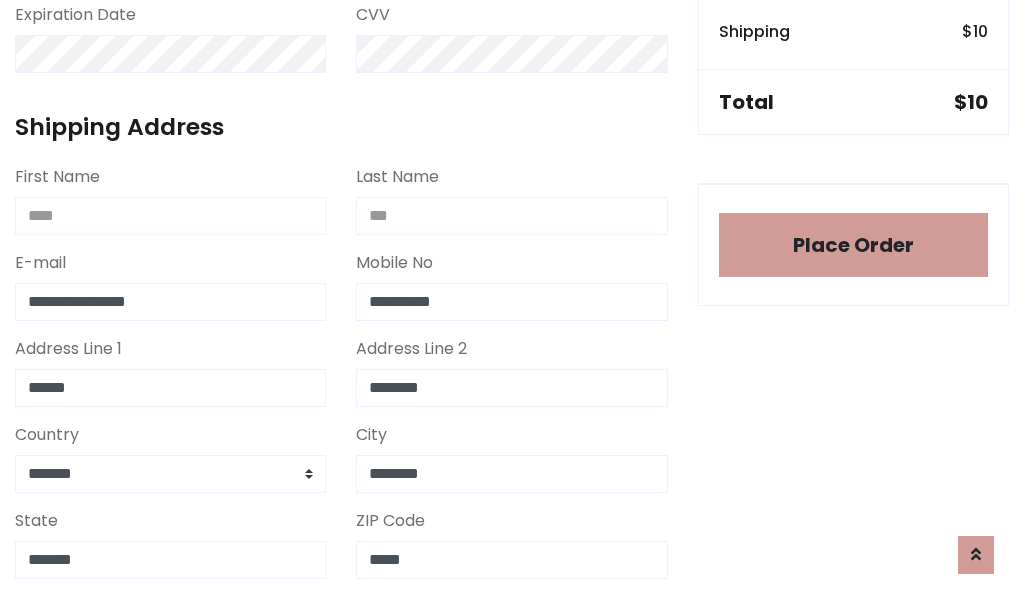 scroll, scrollTop: 403, scrollLeft: 0, axis: vertical 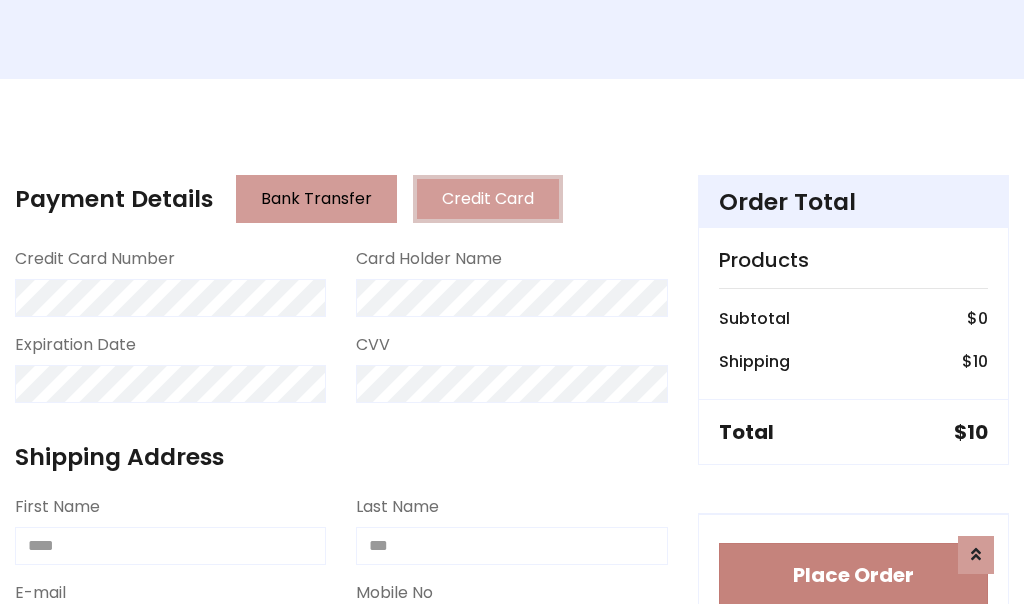 type on "*****" 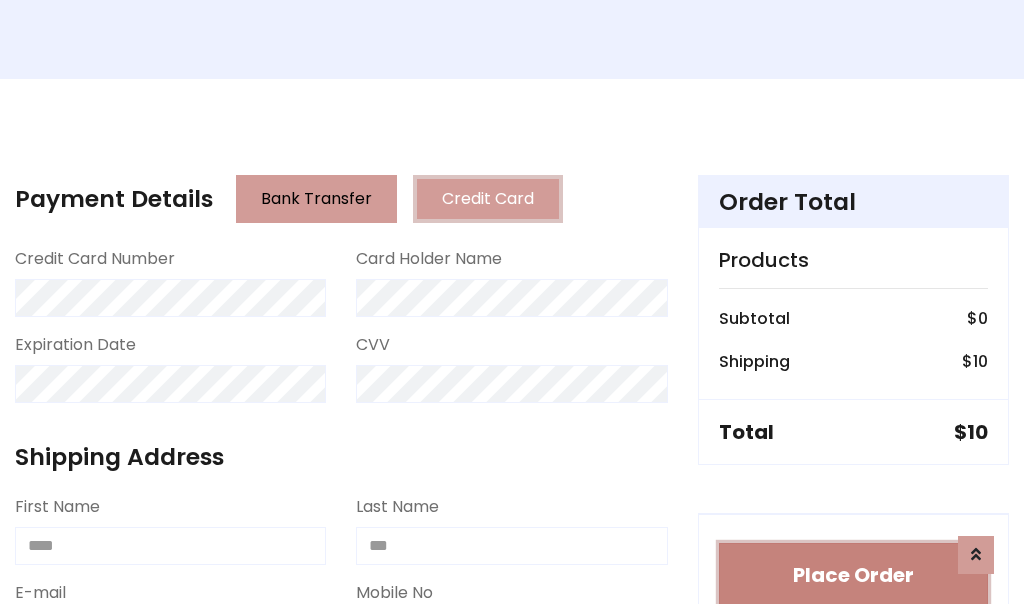 click on "Place Order" at bounding box center (853, 575) 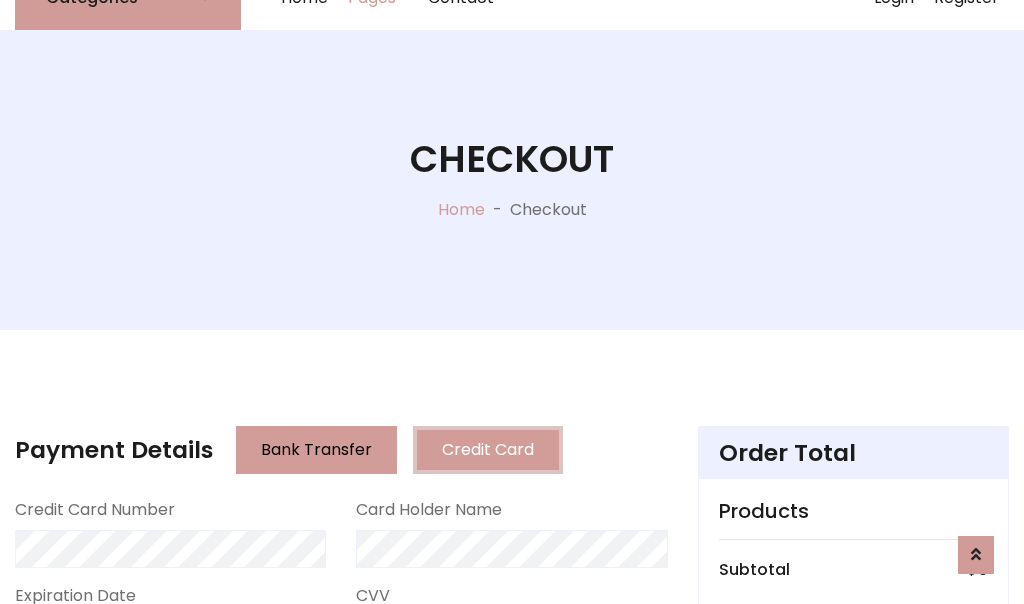 scroll, scrollTop: 0, scrollLeft: 0, axis: both 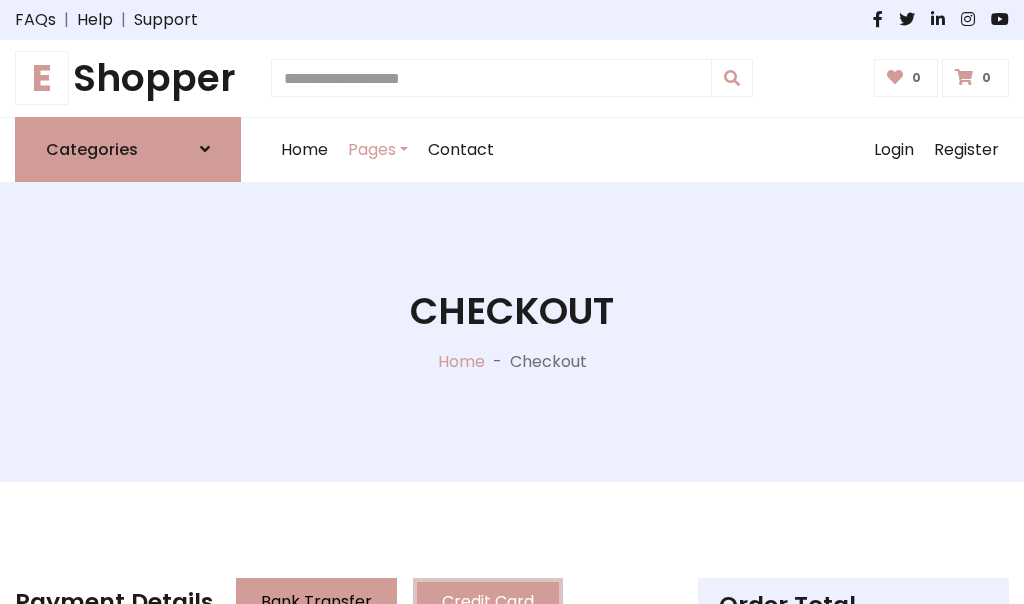 click on "E Shopper" at bounding box center (128, 78) 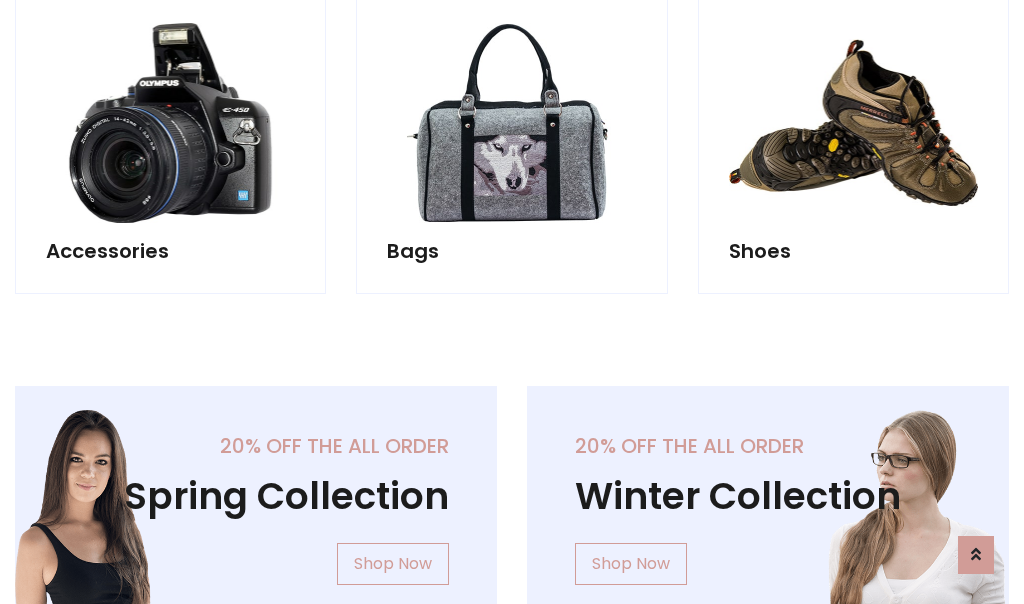 scroll, scrollTop: 770, scrollLeft: 0, axis: vertical 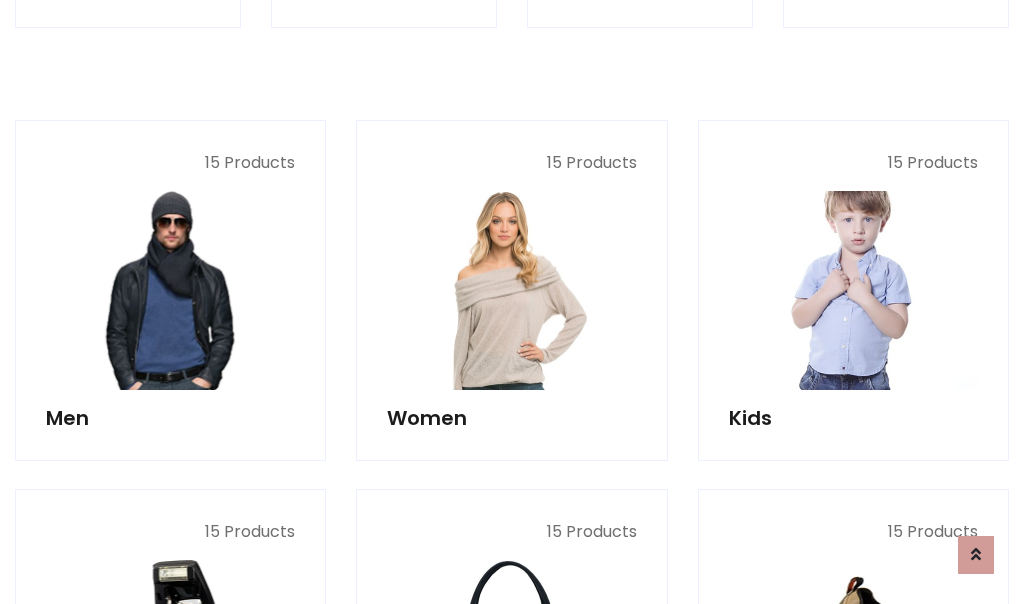 click at bounding box center (853, 290) 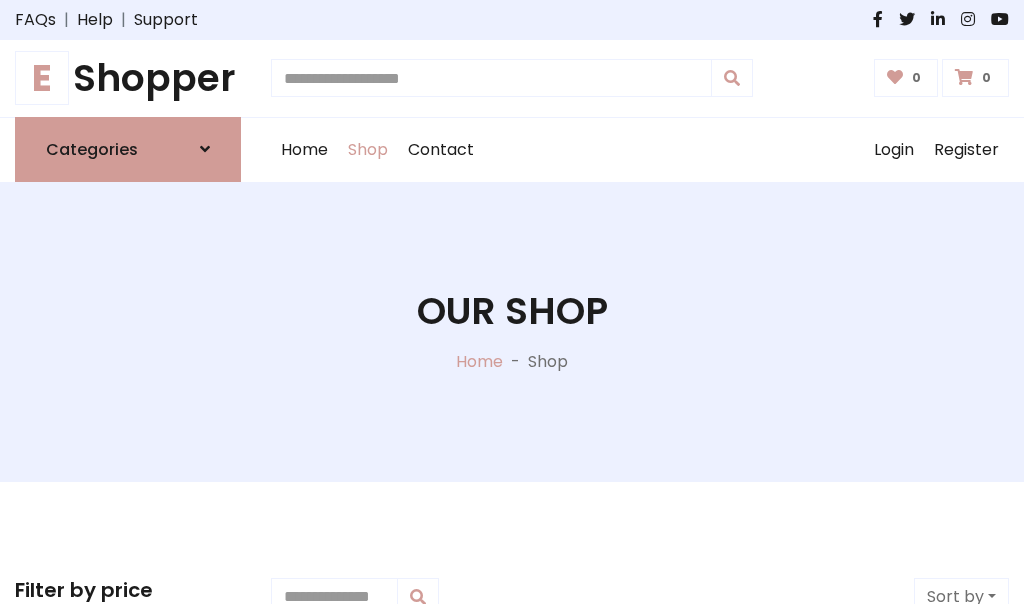 scroll, scrollTop: 549, scrollLeft: 0, axis: vertical 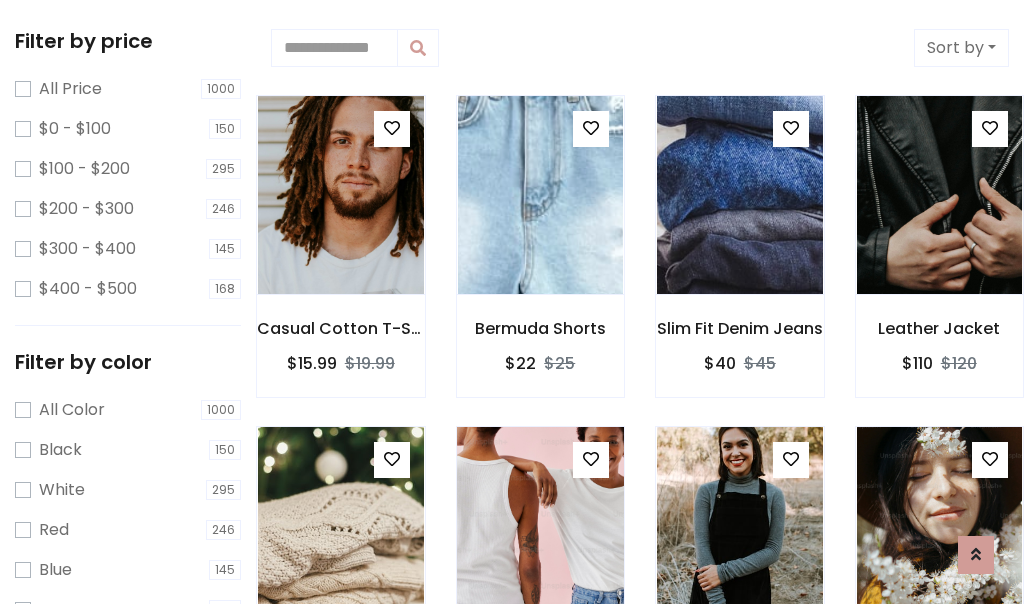 click at bounding box center (591, 459) 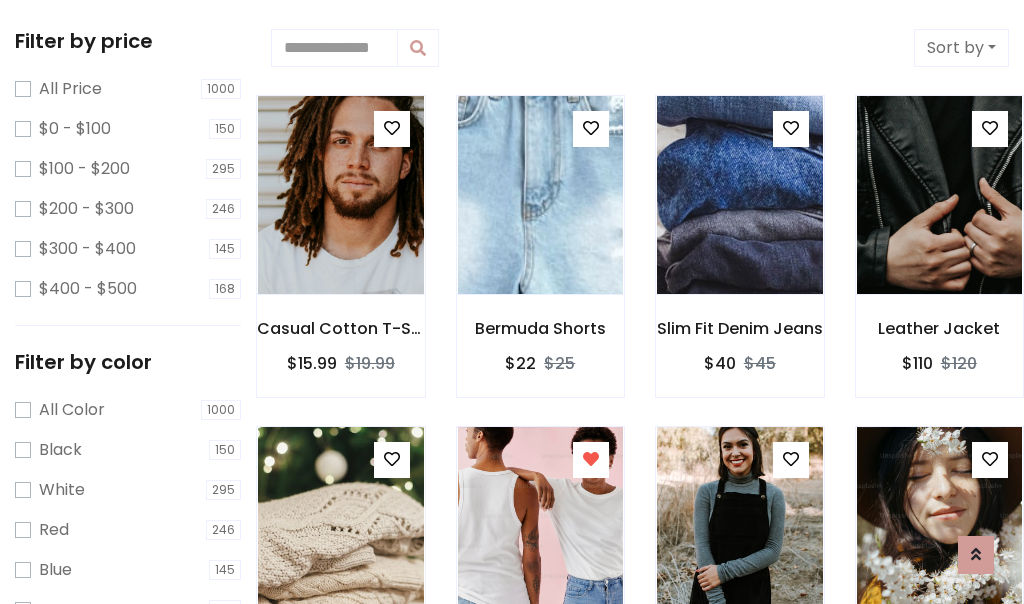 click at bounding box center [939, 858] 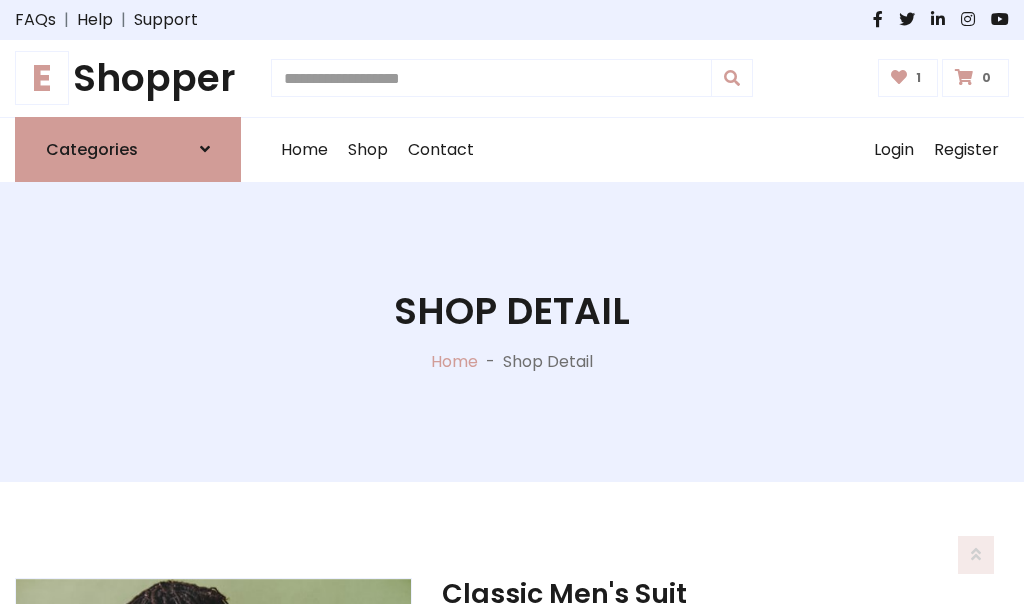 scroll, scrollTop: 262, scrollLeft: 0, axis: vertical 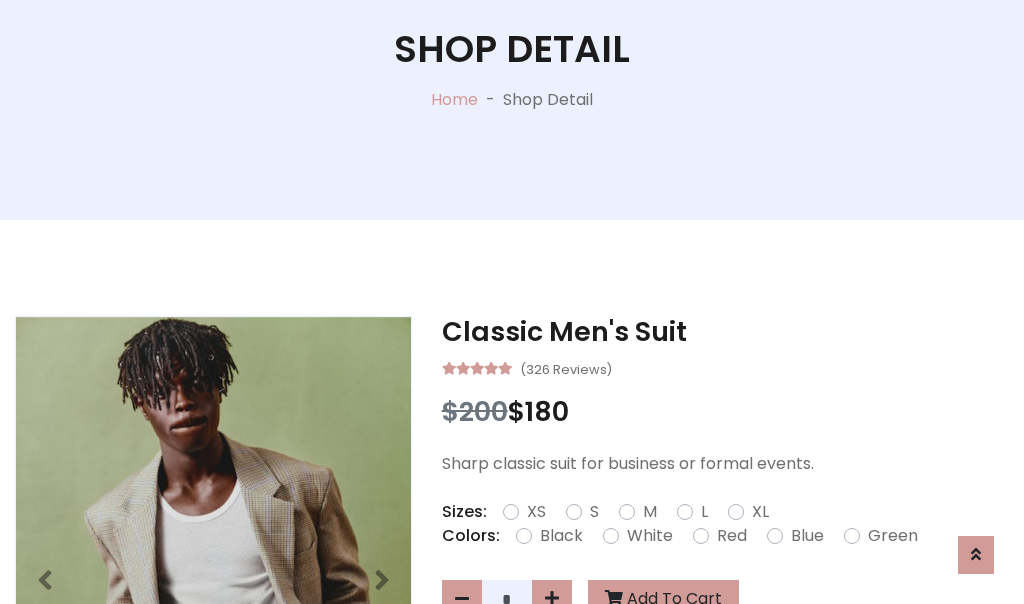 click on "XL" at bounding box center [760, 512] 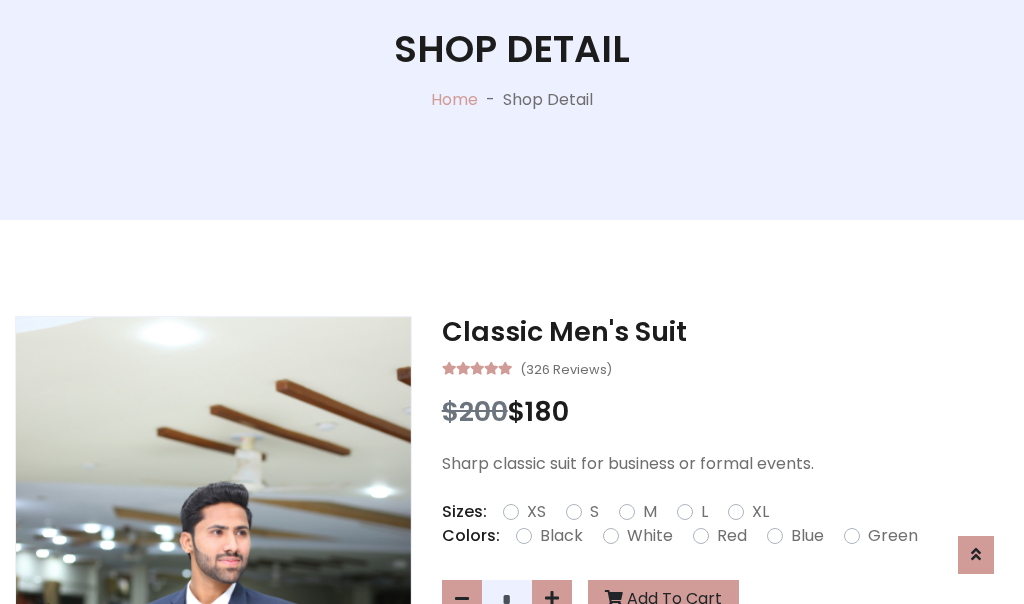 click on "Black" at bounding box center (561, 536) 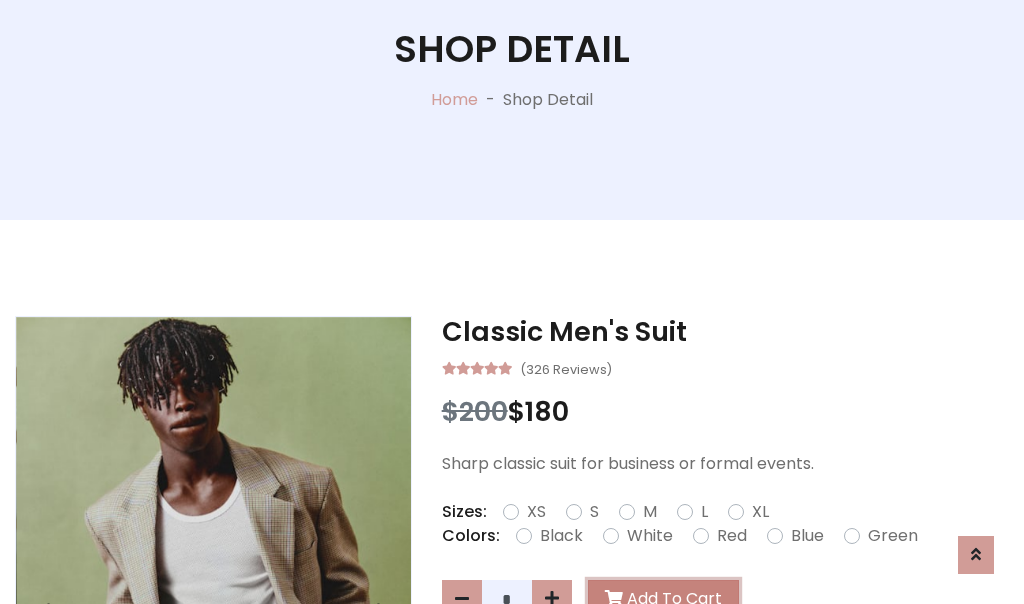 click on "Add To Cart" at bounding box center [663, 599] 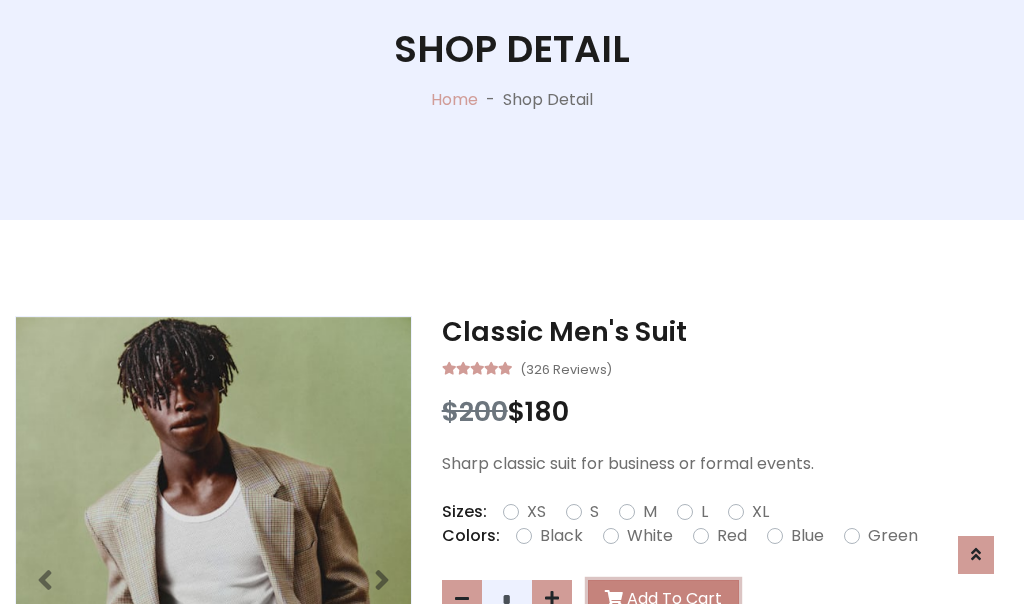 scroll, scrollTop: 0, scrollLeft: 0, axis: both 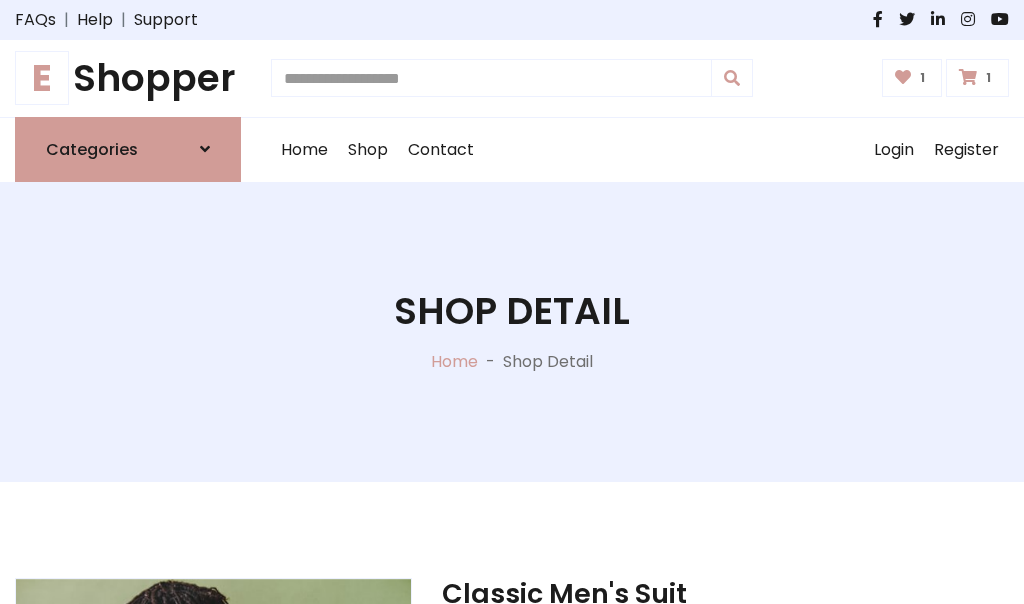 click at bounding box center (968, 77) 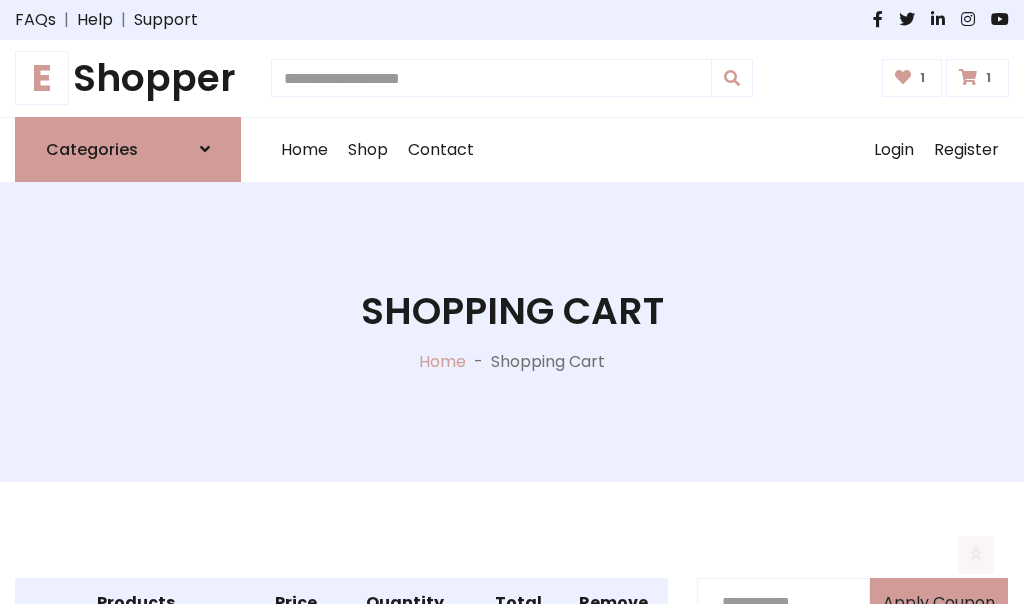 scroll, scrollTop: 570, scrollLeft: 0, axis: vertical 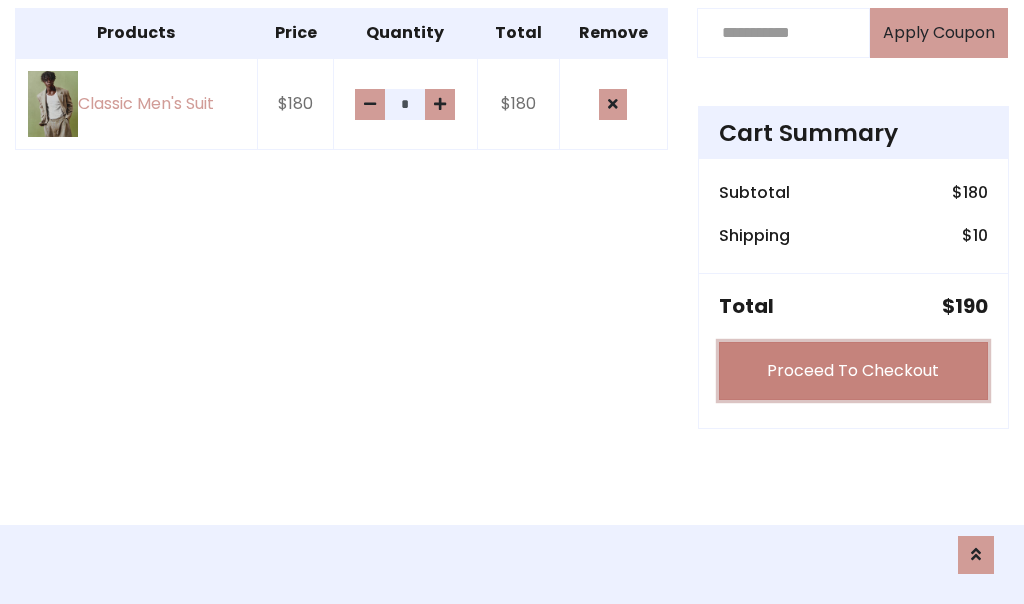 click on "Proceed To Checkout" at bounding box center (853, 371) 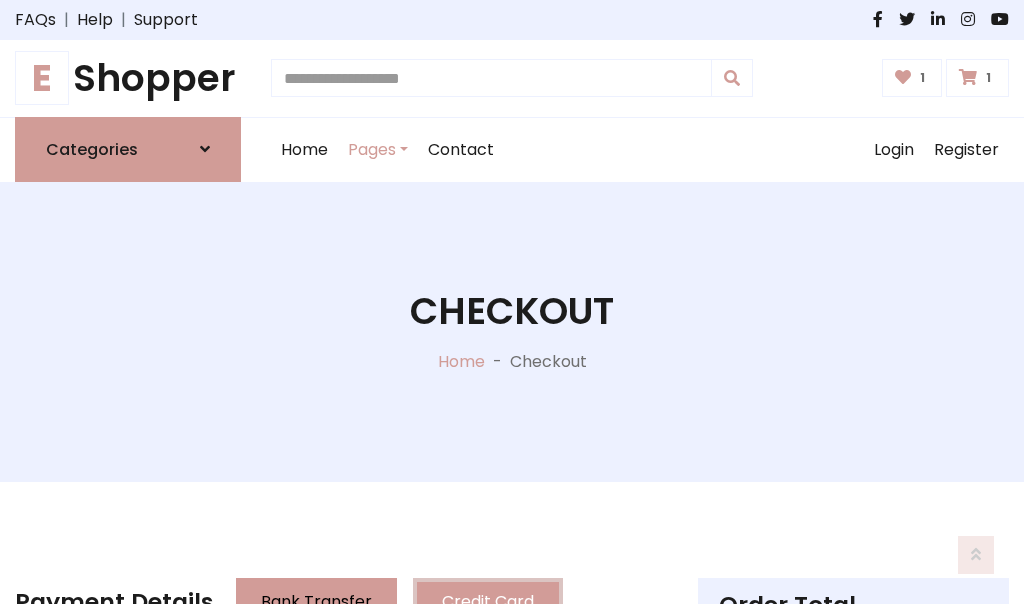 scroll, scrollTop: 201, scrollLeft: 0, axis: vertical 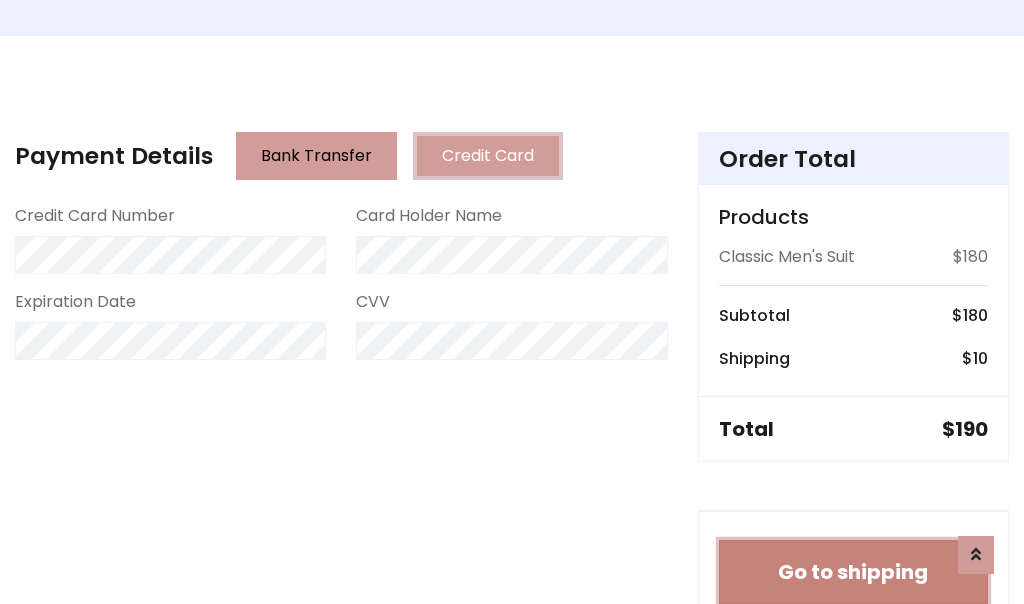 click on "Go to shipping" at bounding box center [853, 572] 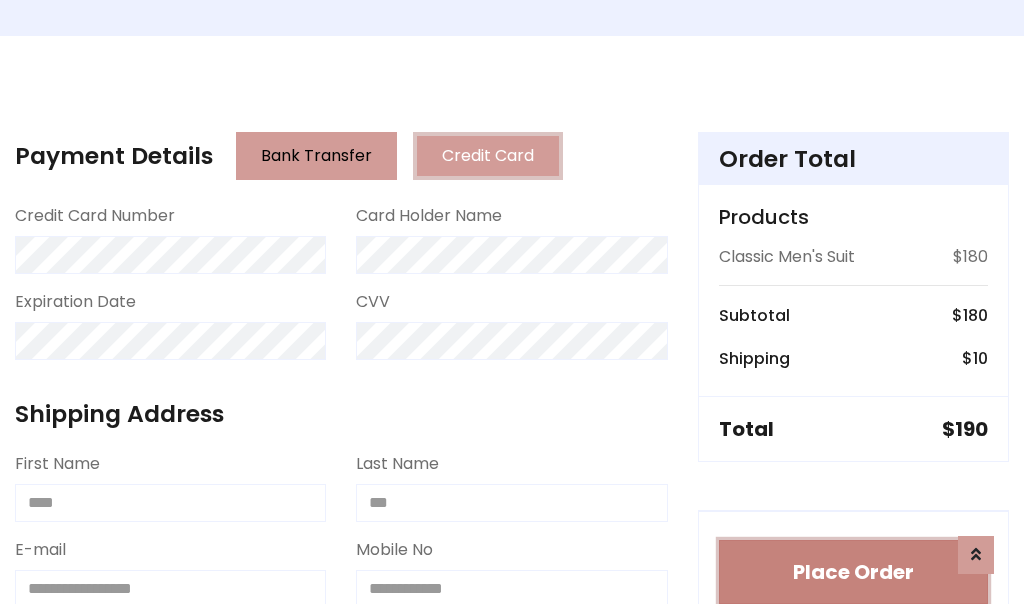 type 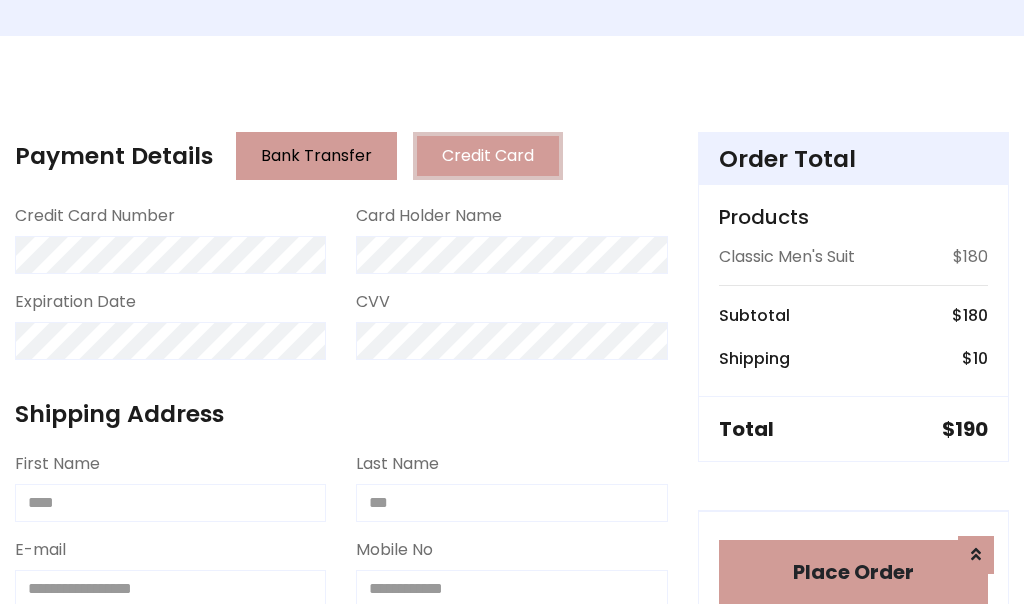 scroll, scrollTop: 1216, scrollLeft: 0, axis: vertical 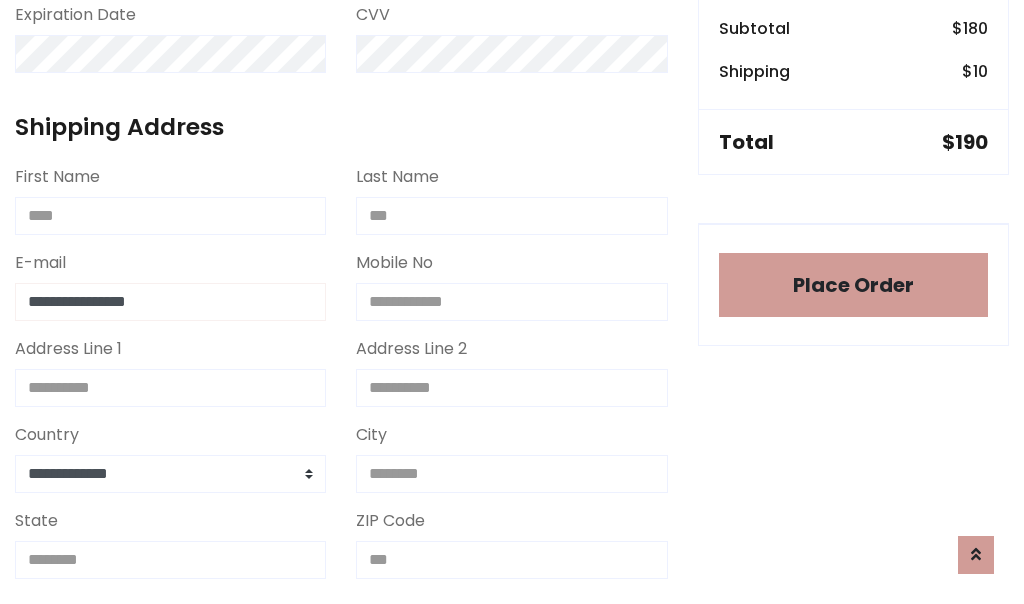 type on "**********" 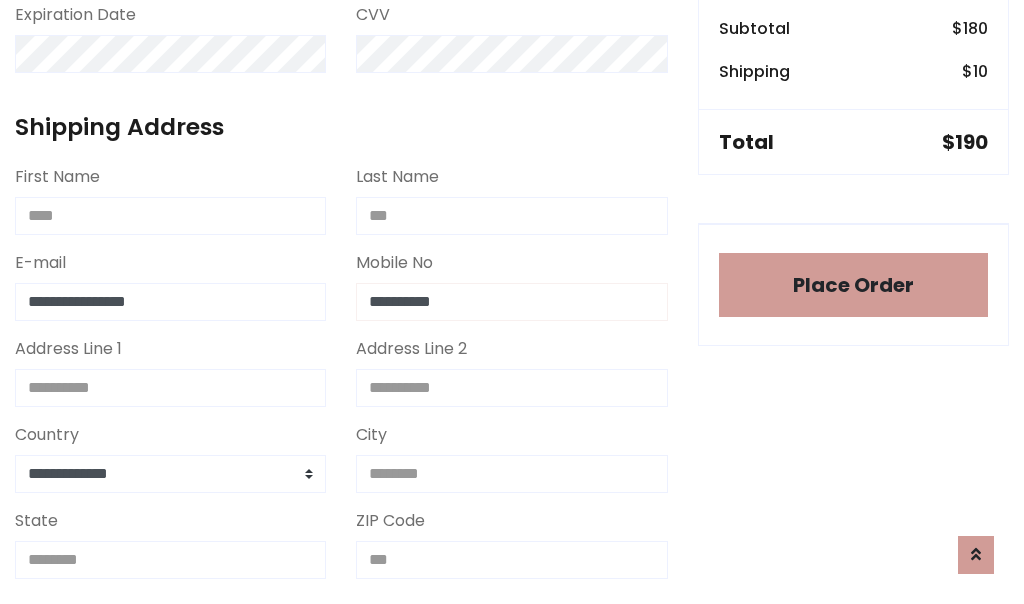 scroll, scrollTop: 573, scrollLeft: 0, axis: vertical 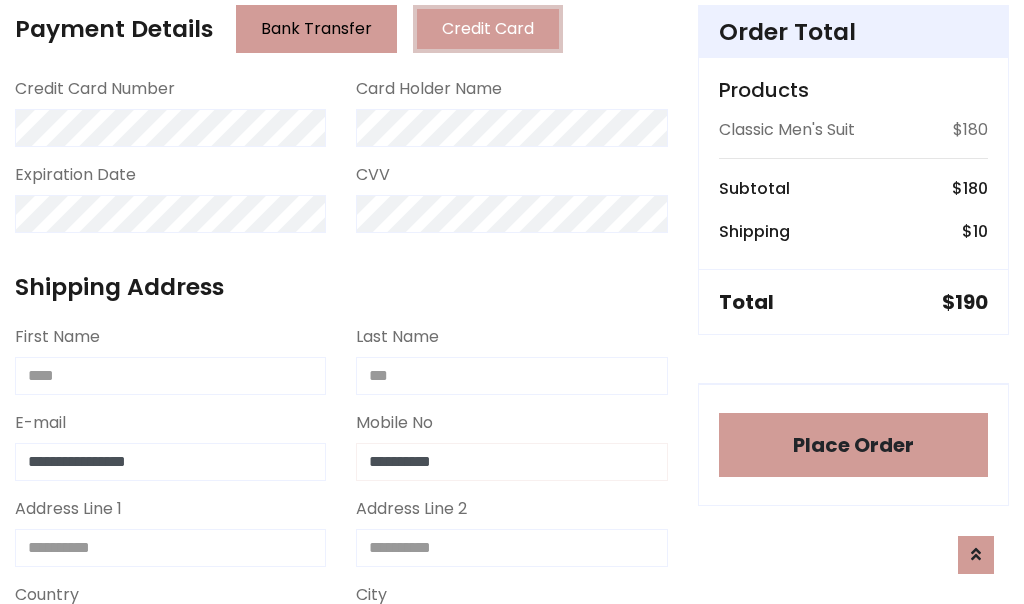 type on "**********" 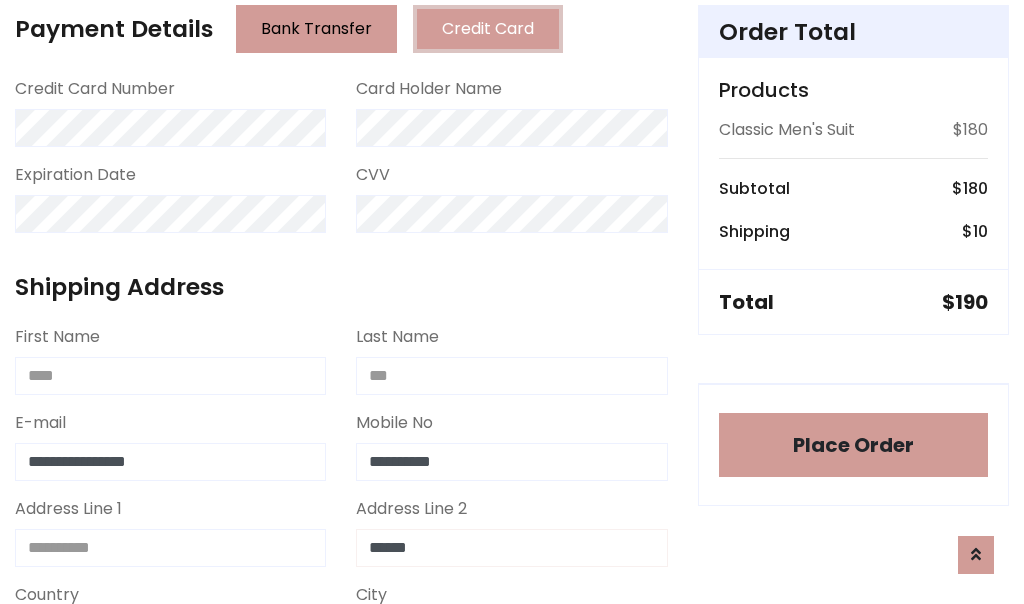 type on "******" 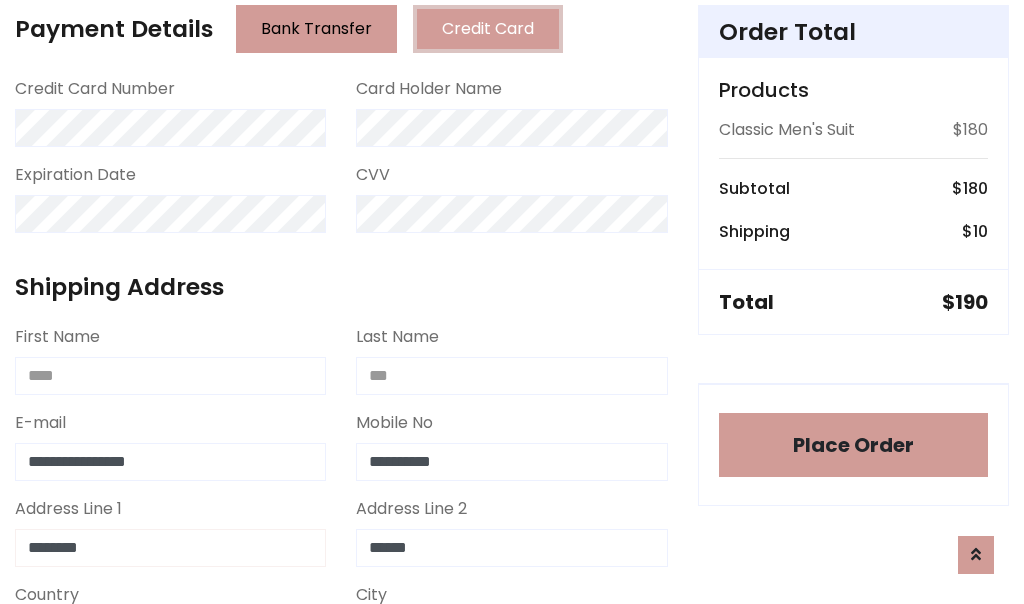 type on "********" 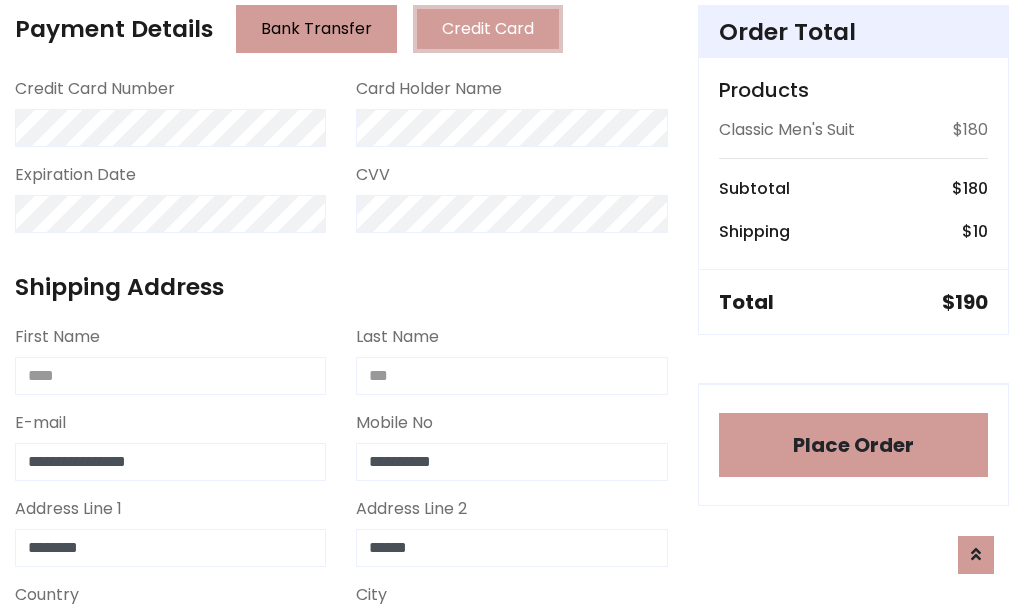 select on "*******" 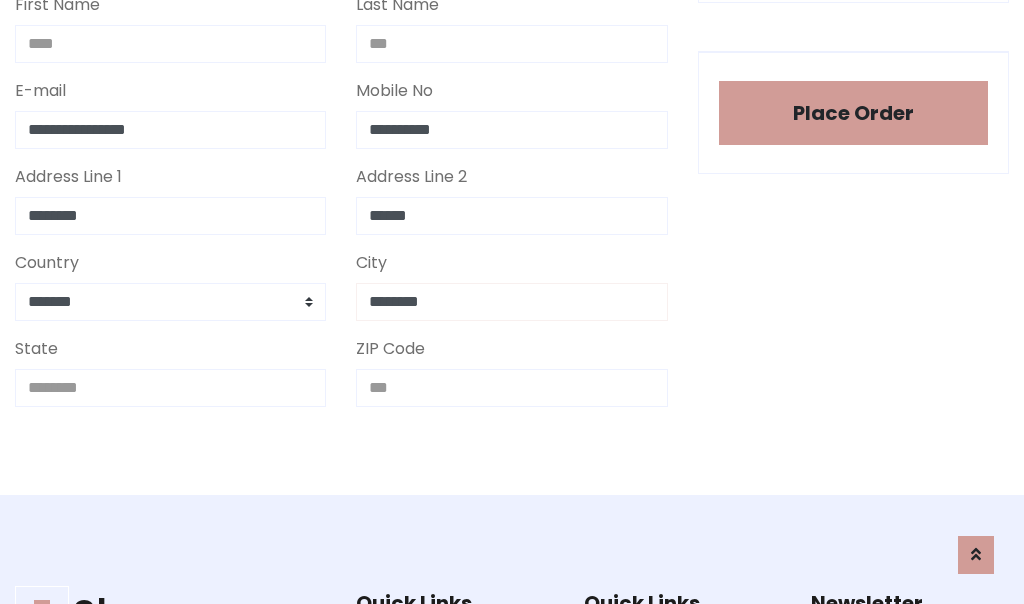 type on "********" 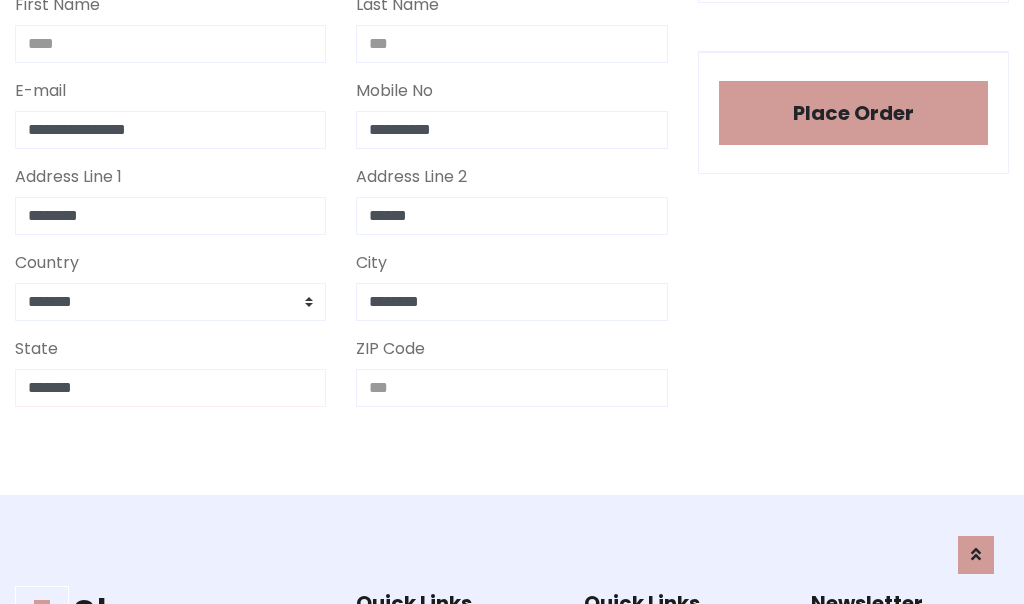 type on "*******" 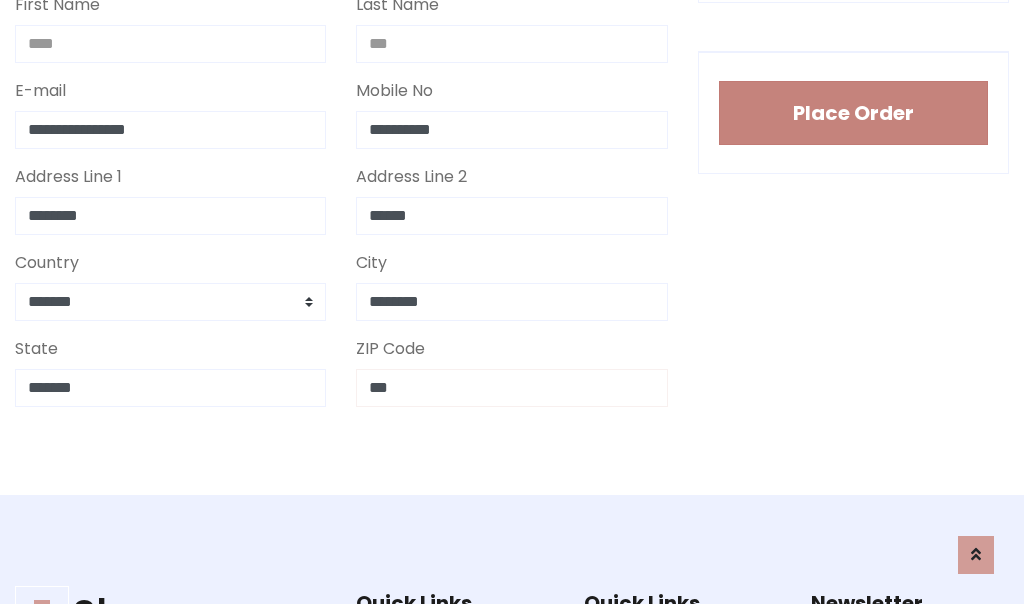 type on "***" 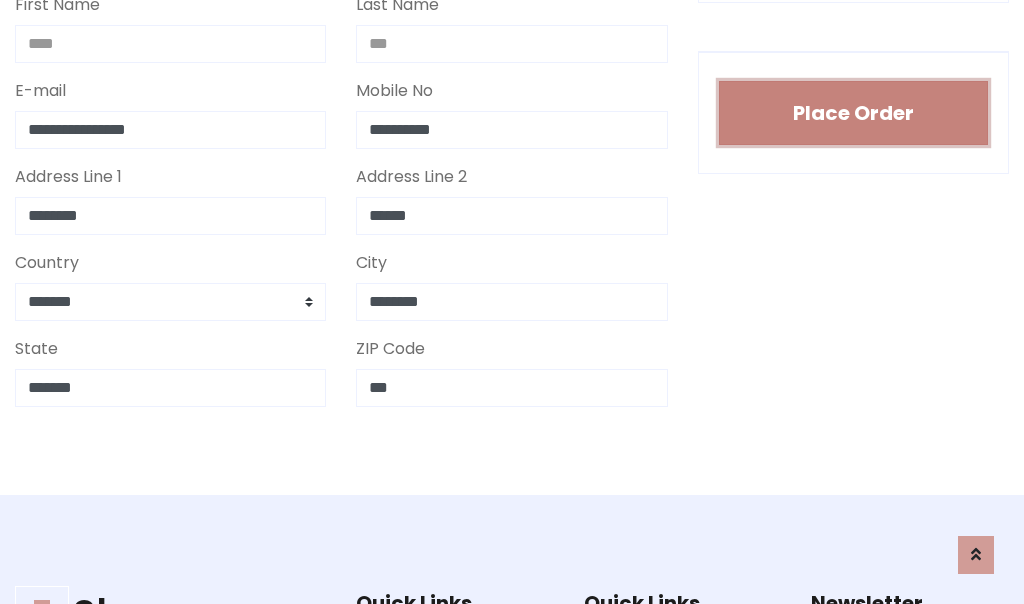 click on "Place Order" at bounding box center (853, 113) 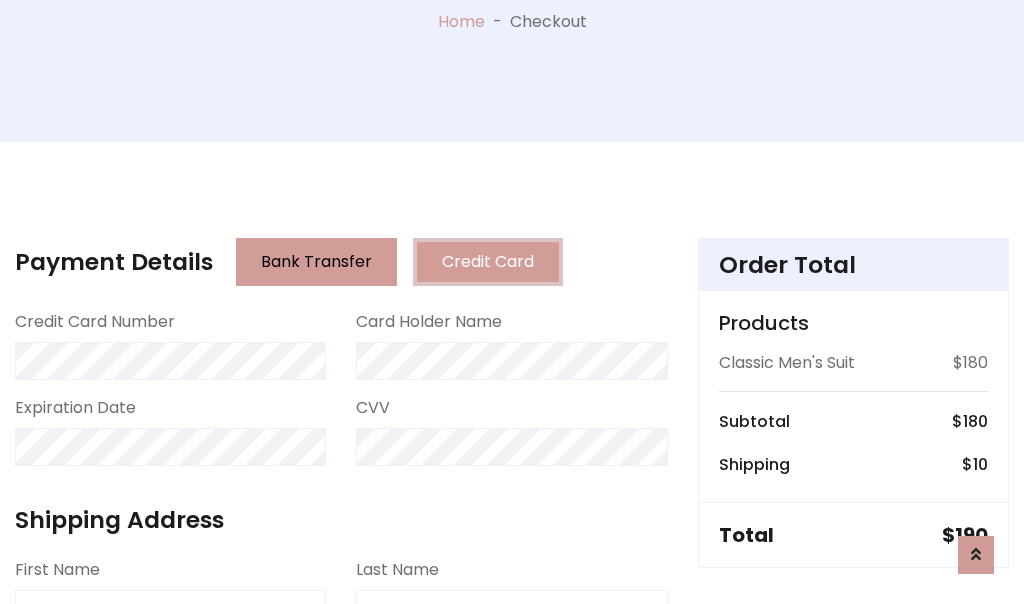 scroll, scrollTop: 0, scrollLeft: 0, axis: both 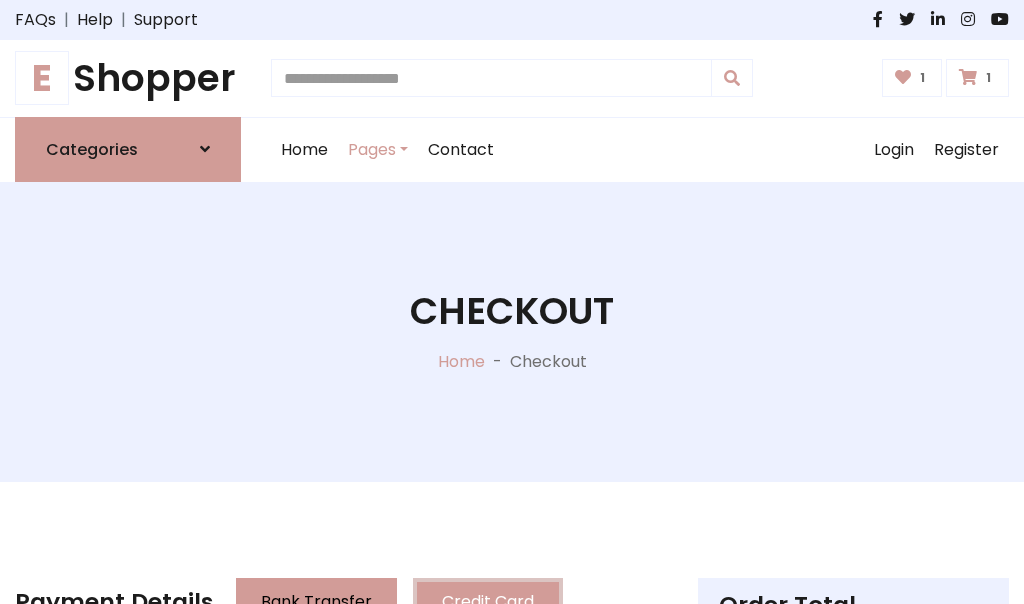 click on "E" at bounding box center (42, 78) 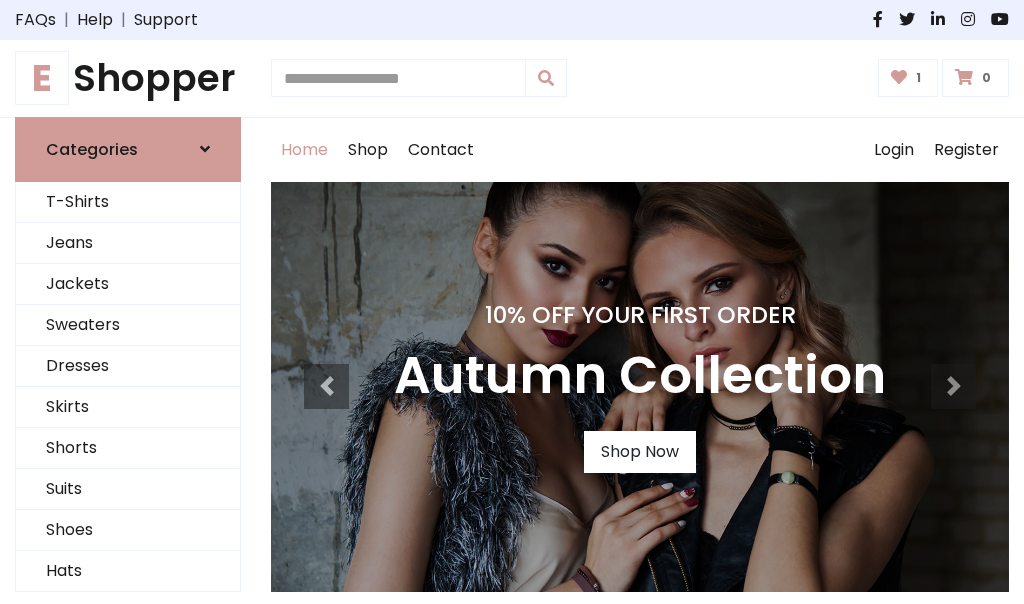 scroll, scrollTop: 0, scrollLeft: 0, axis: both 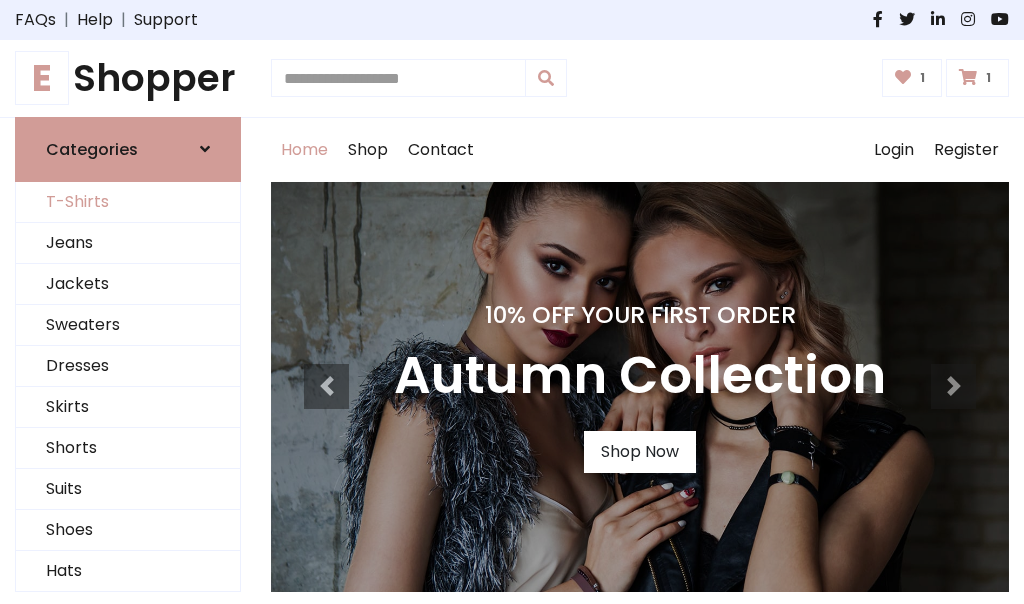 click on "T-Shirts" at bounding box center [128, 202] 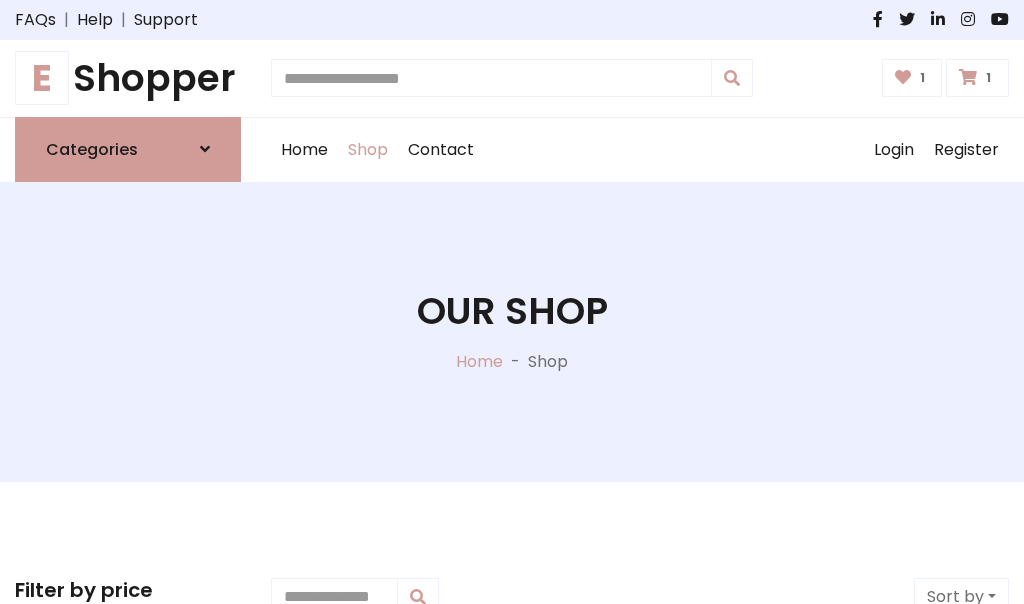 scroll, scrollTop: 0, scrollLeft: 0, axis: both 